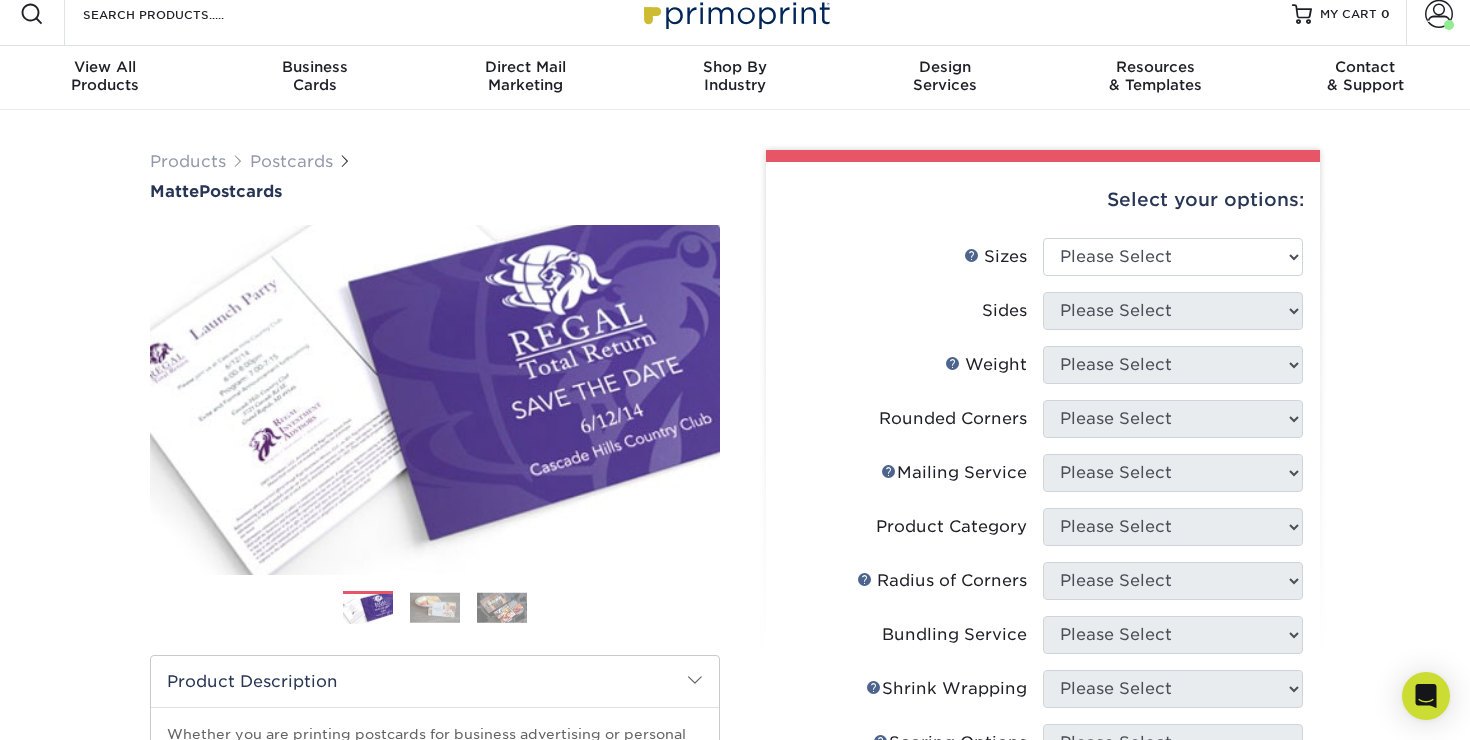scroll, scrollTop: 17, scrollLeft: 0, axis: vertical 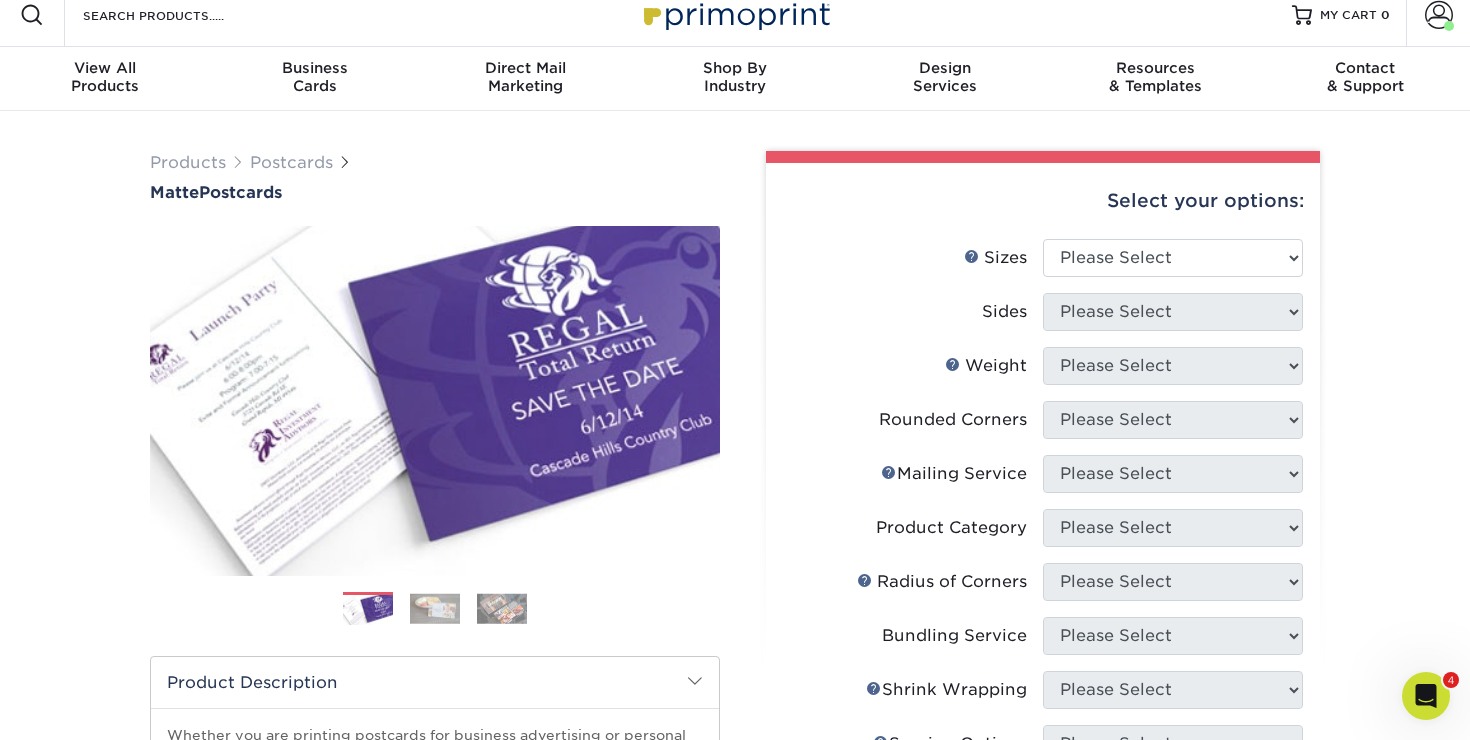 click 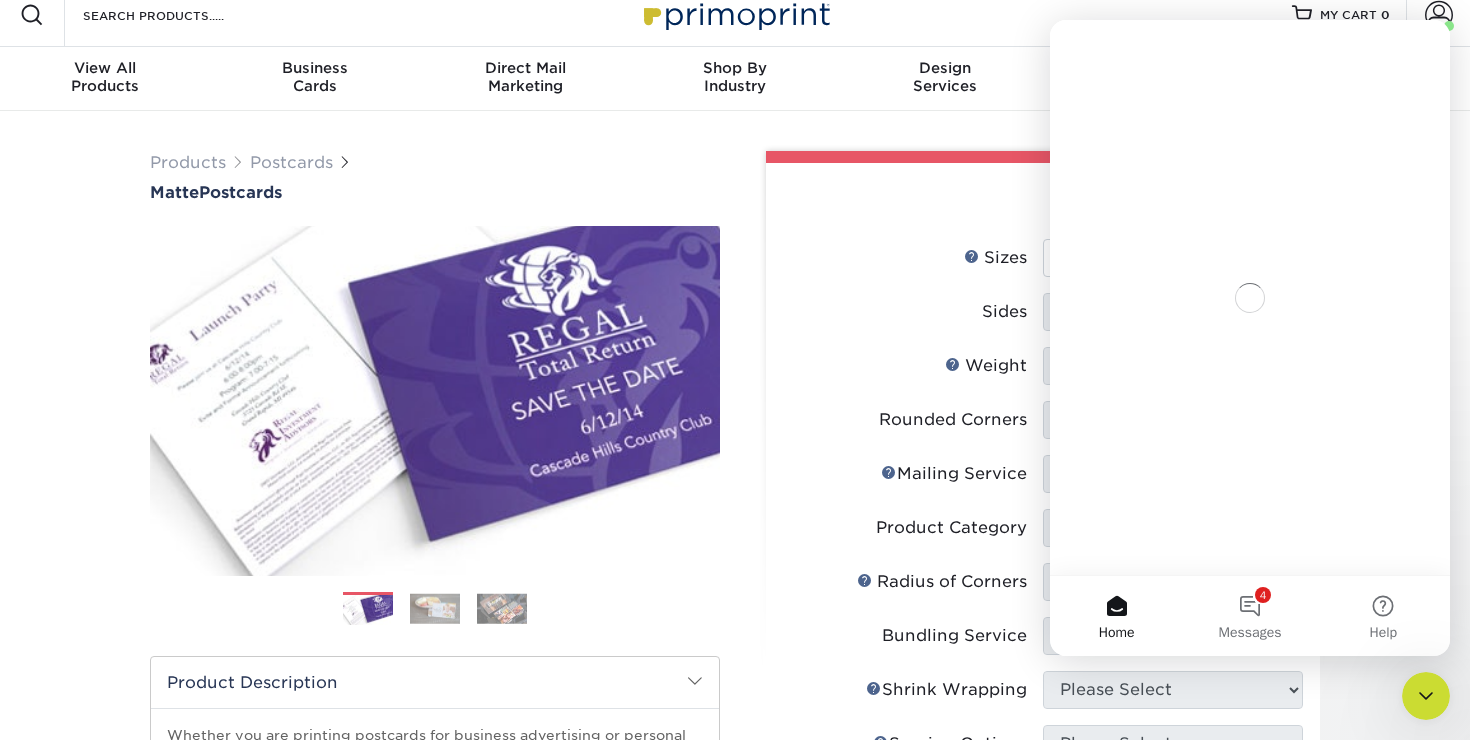 scroll, scrollTop: 0, scrollLeft: 0, axis: both 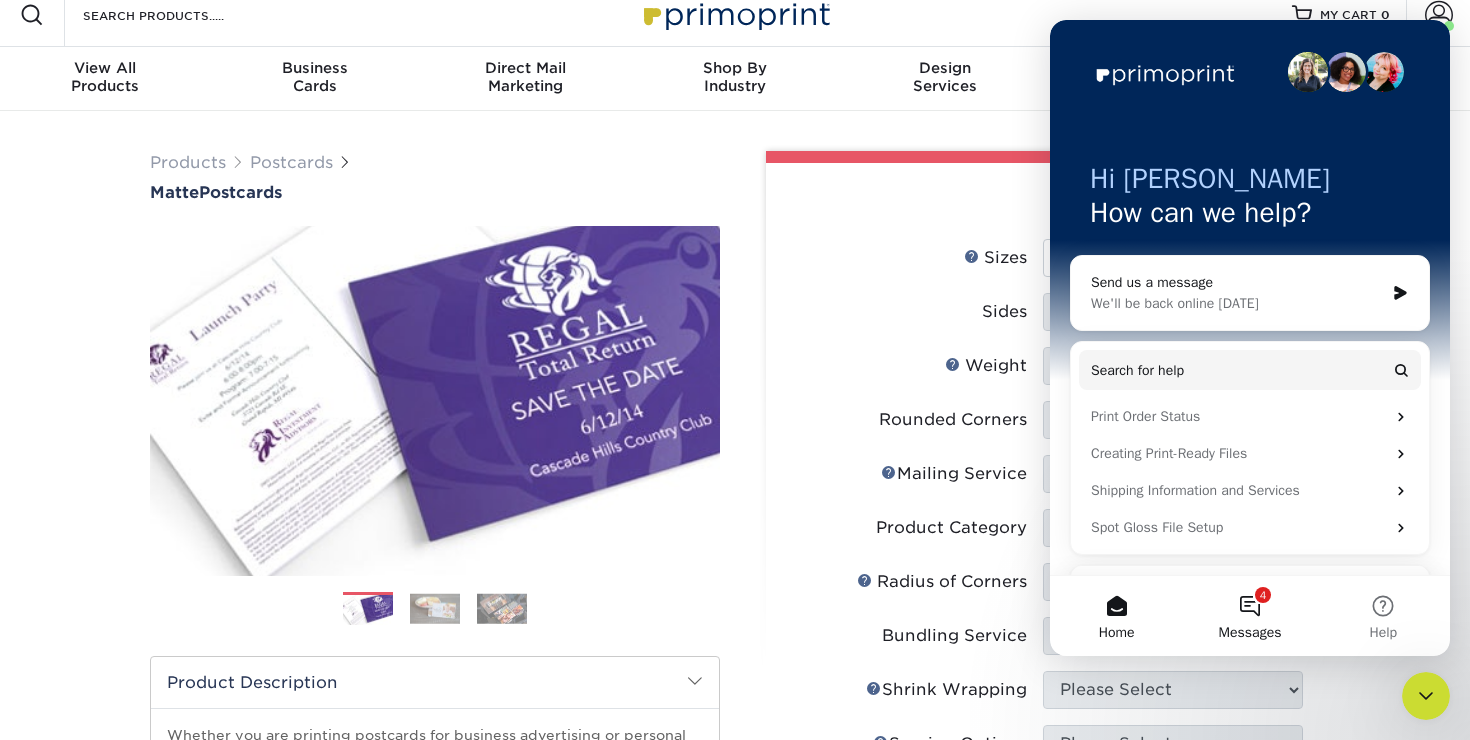 click on "4 Messages" at bounding box center (1249, 616) 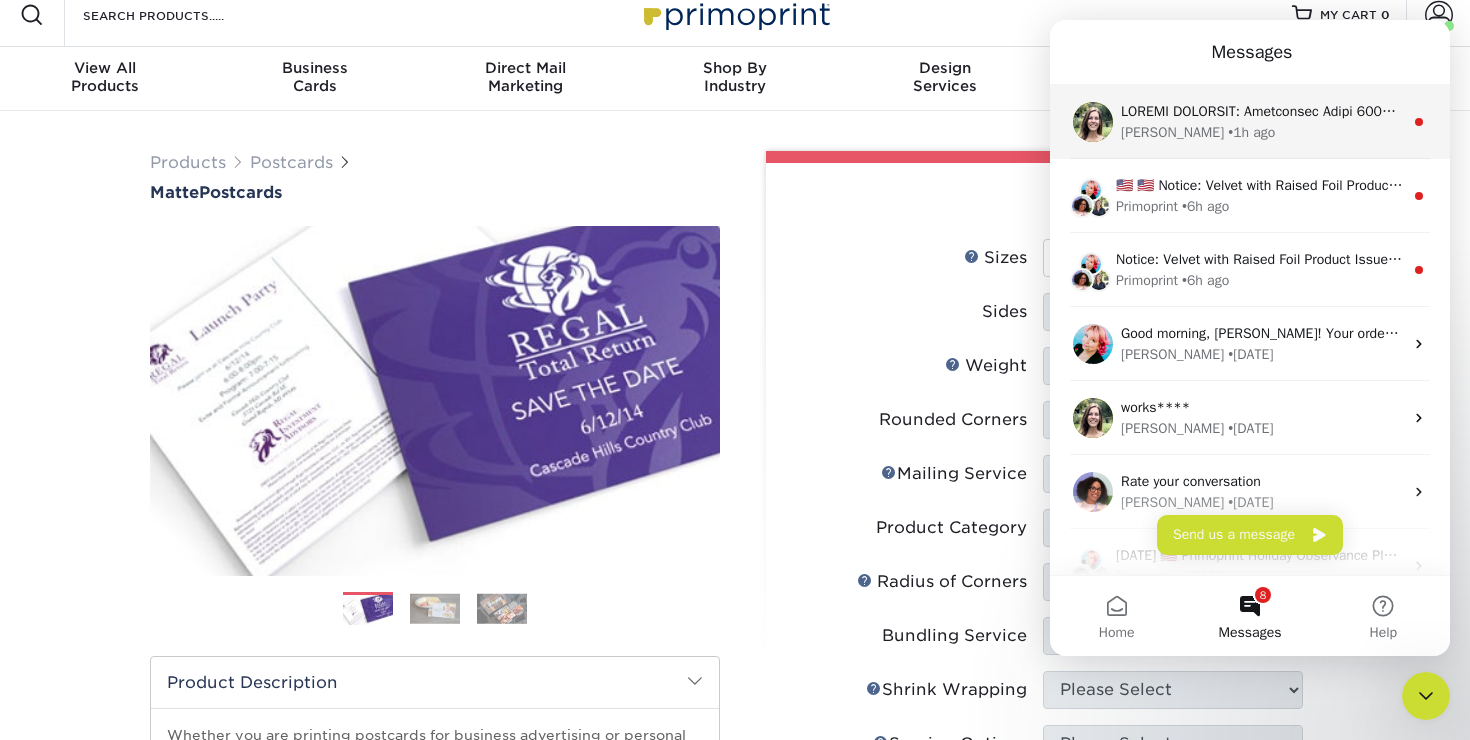 click on "Julie •  1h ago" at bounding box center (1262, 132) 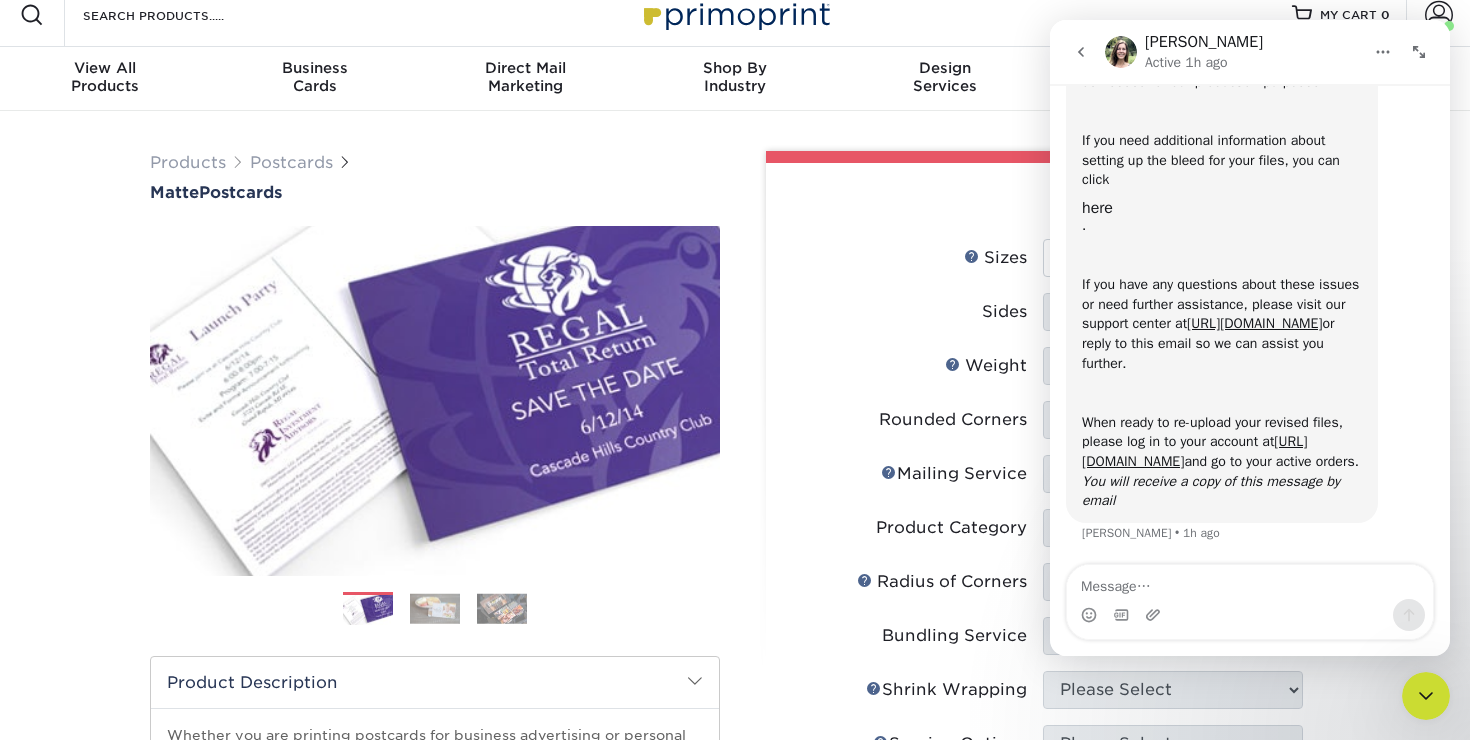 scroll, scrollTop: 478, scrollLeft: 0, axis: vertical 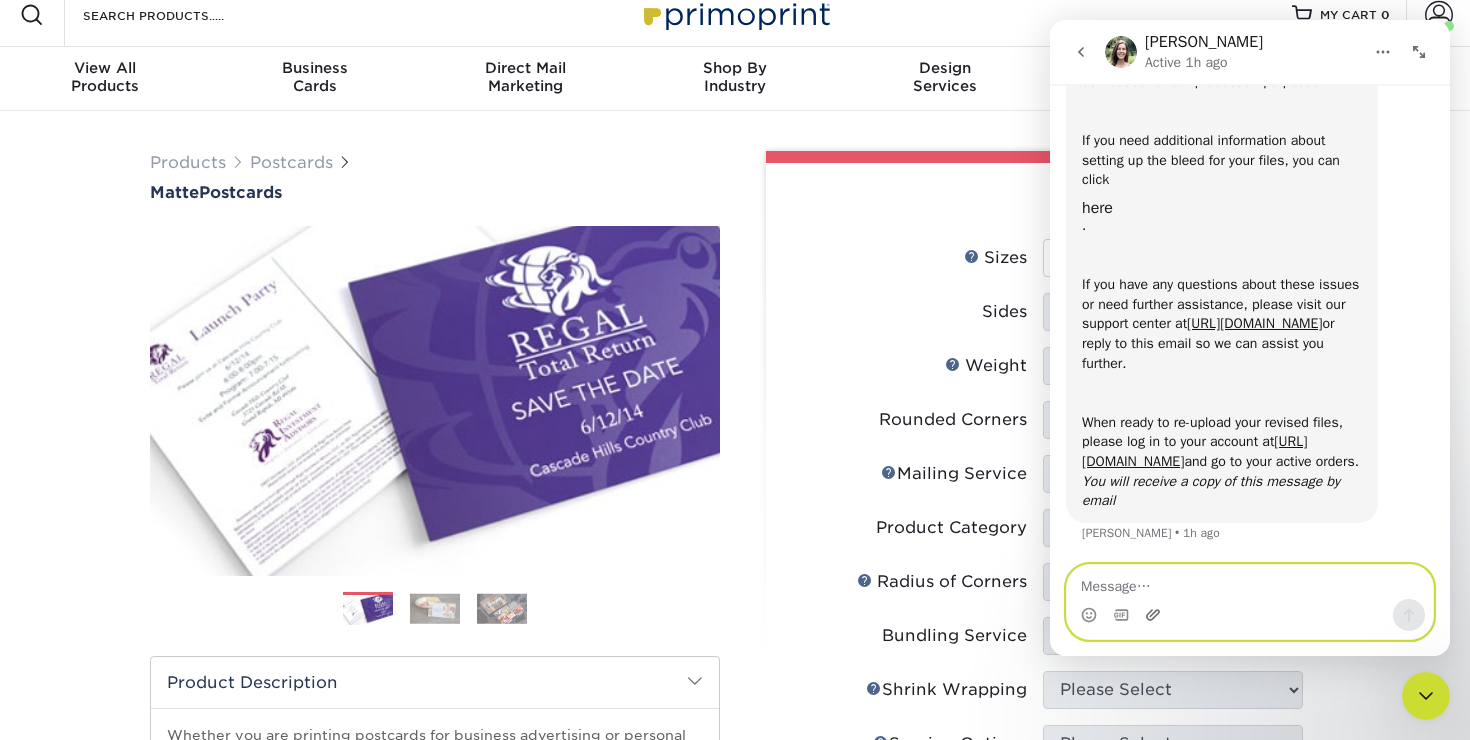 click 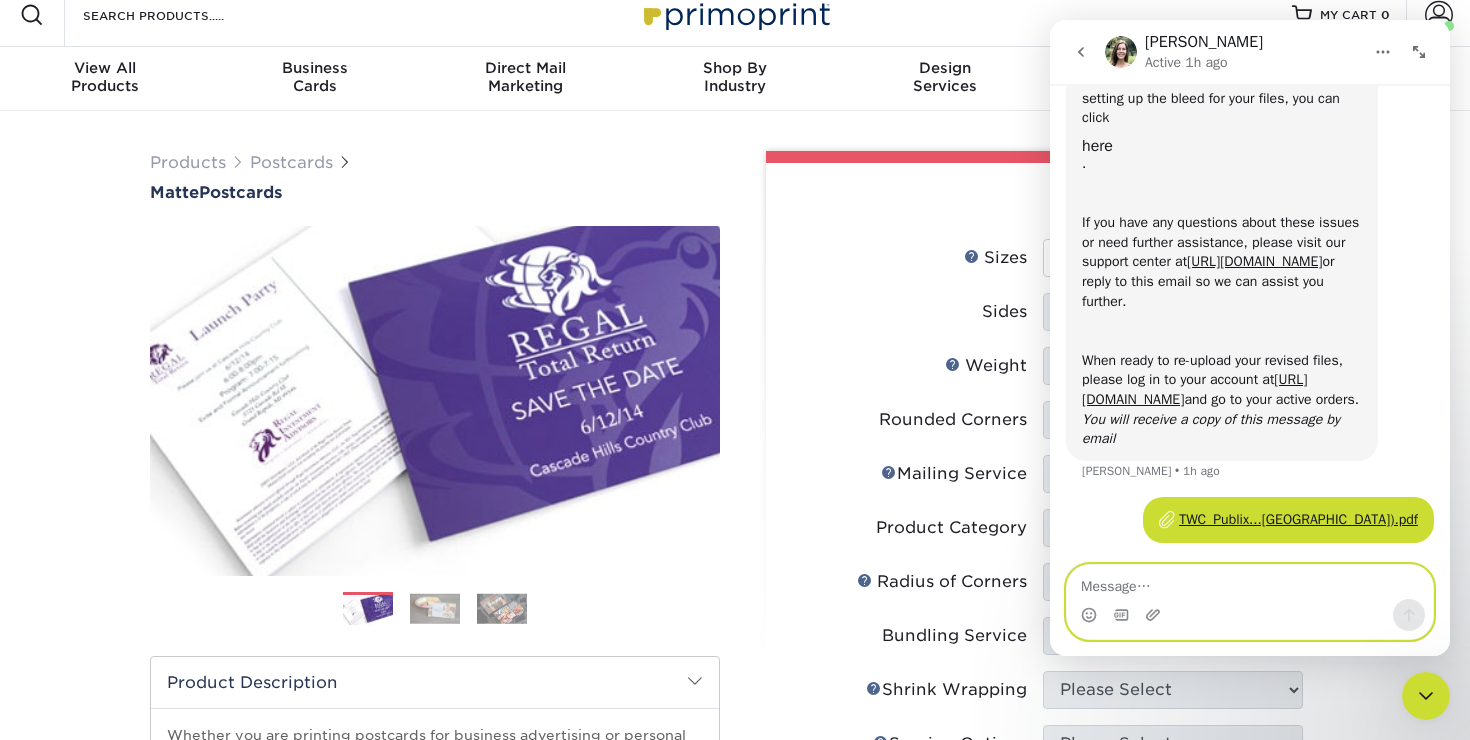 scroll, scrollTop: 540, scrollLeft: 0, axis: vertical 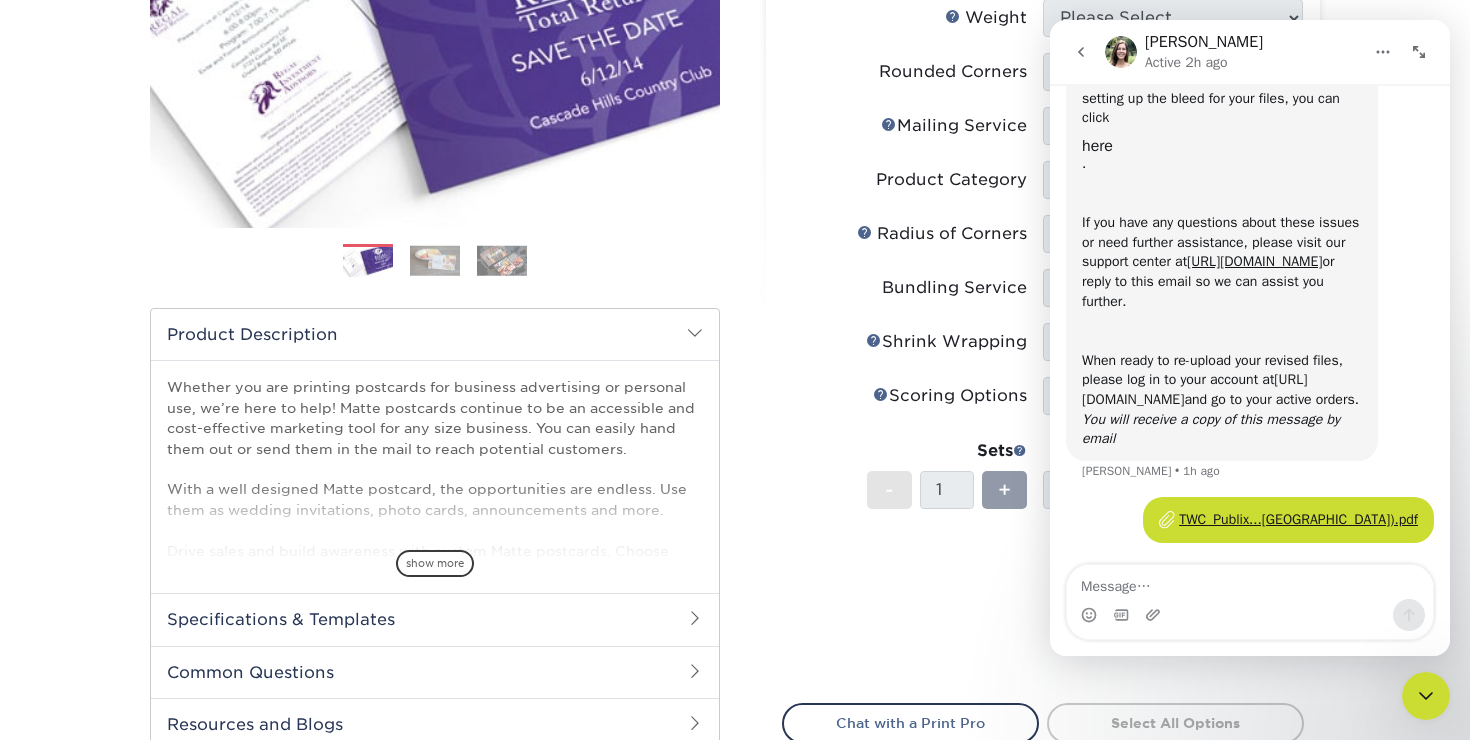 click on "http://www.primoprint.com" at bounding box center [1194, 389] 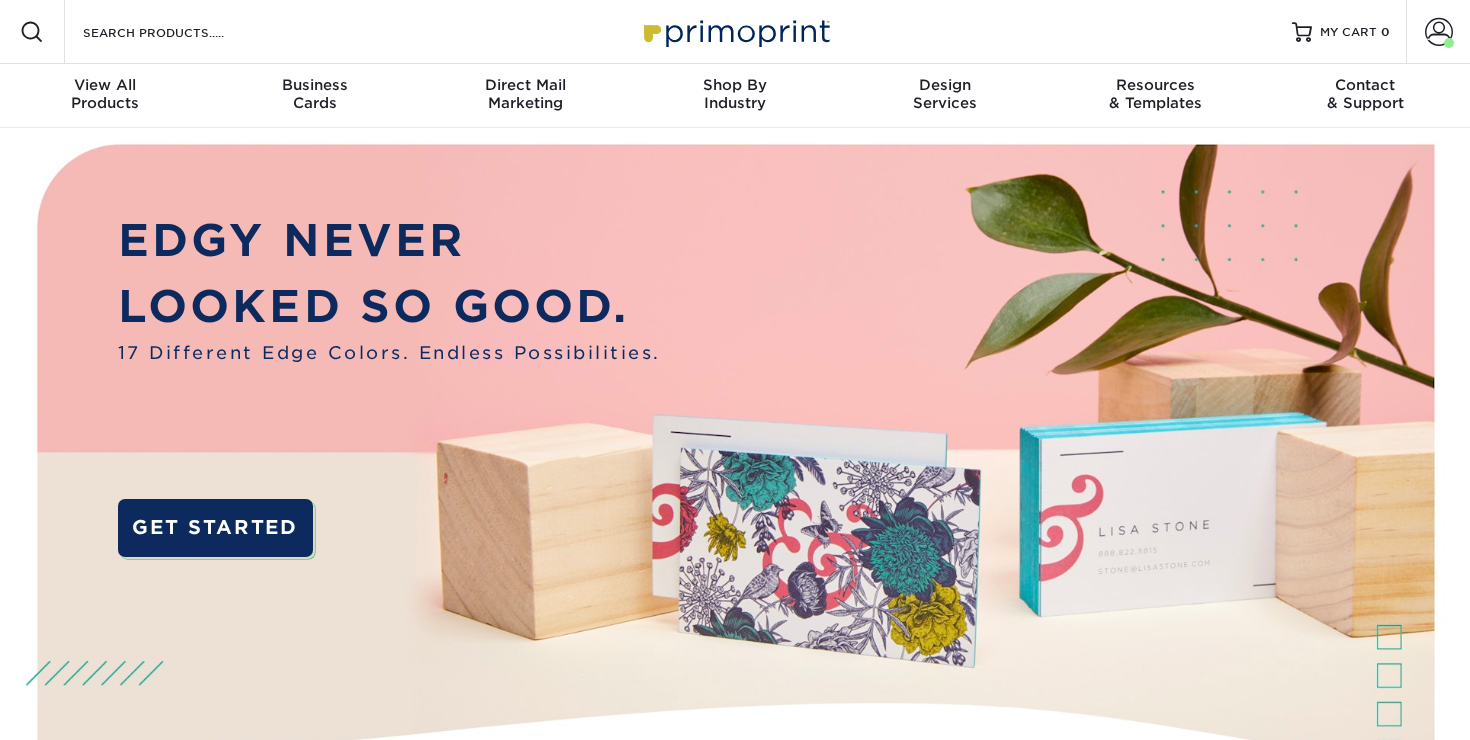 scroll, scrollTop: 0, scrollLeft: 0, axis: both 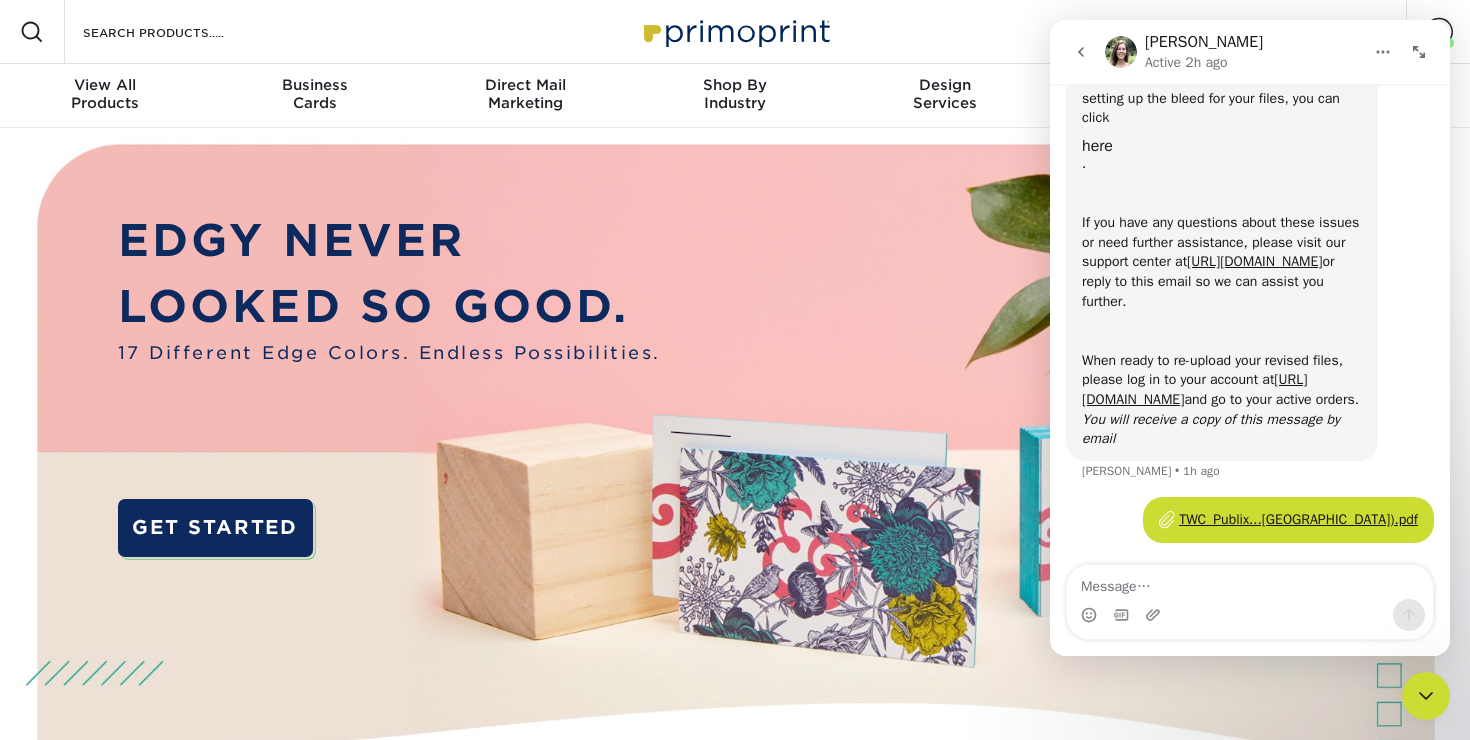 click 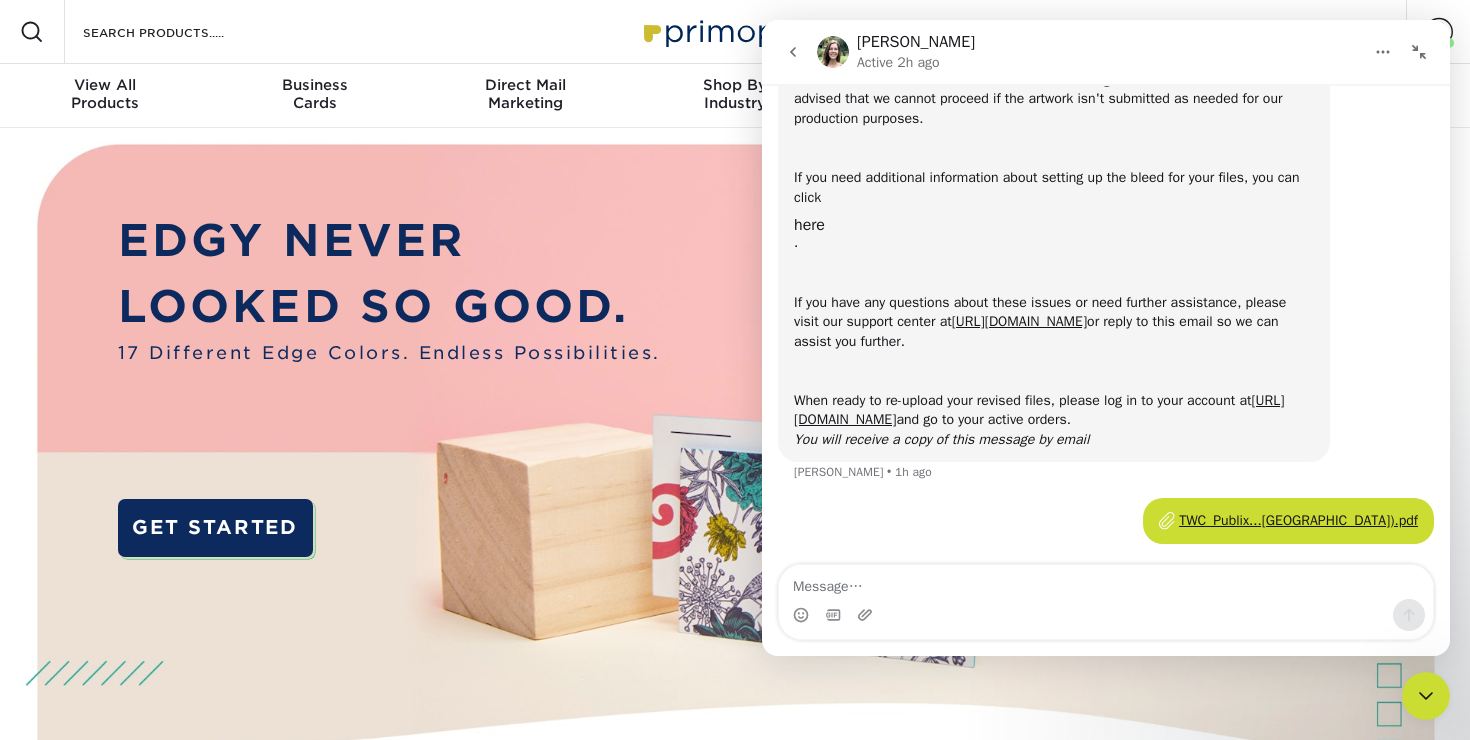 click at bounding box center (1419, 52) 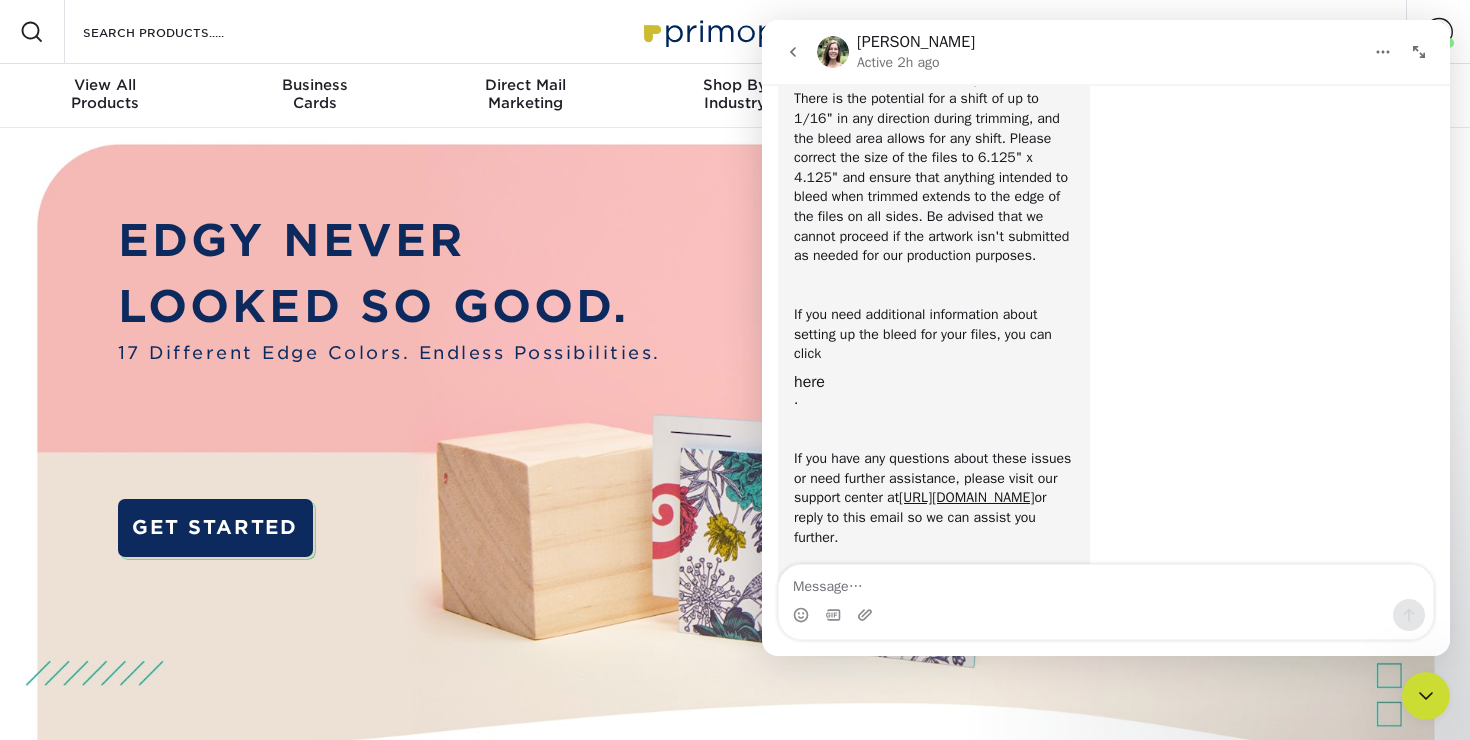 scroll, scrollTop: 540, scrollLeft: 0, axis: vertical 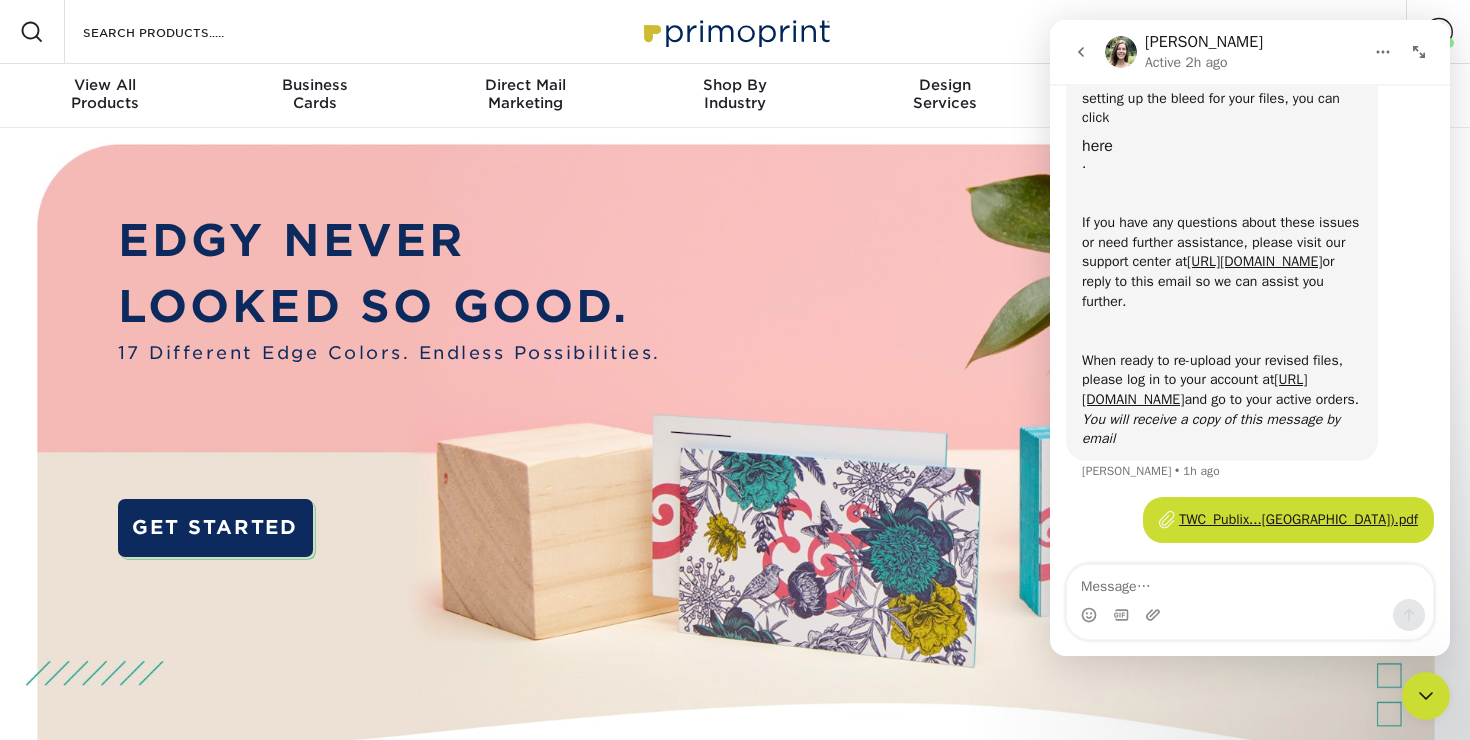 click 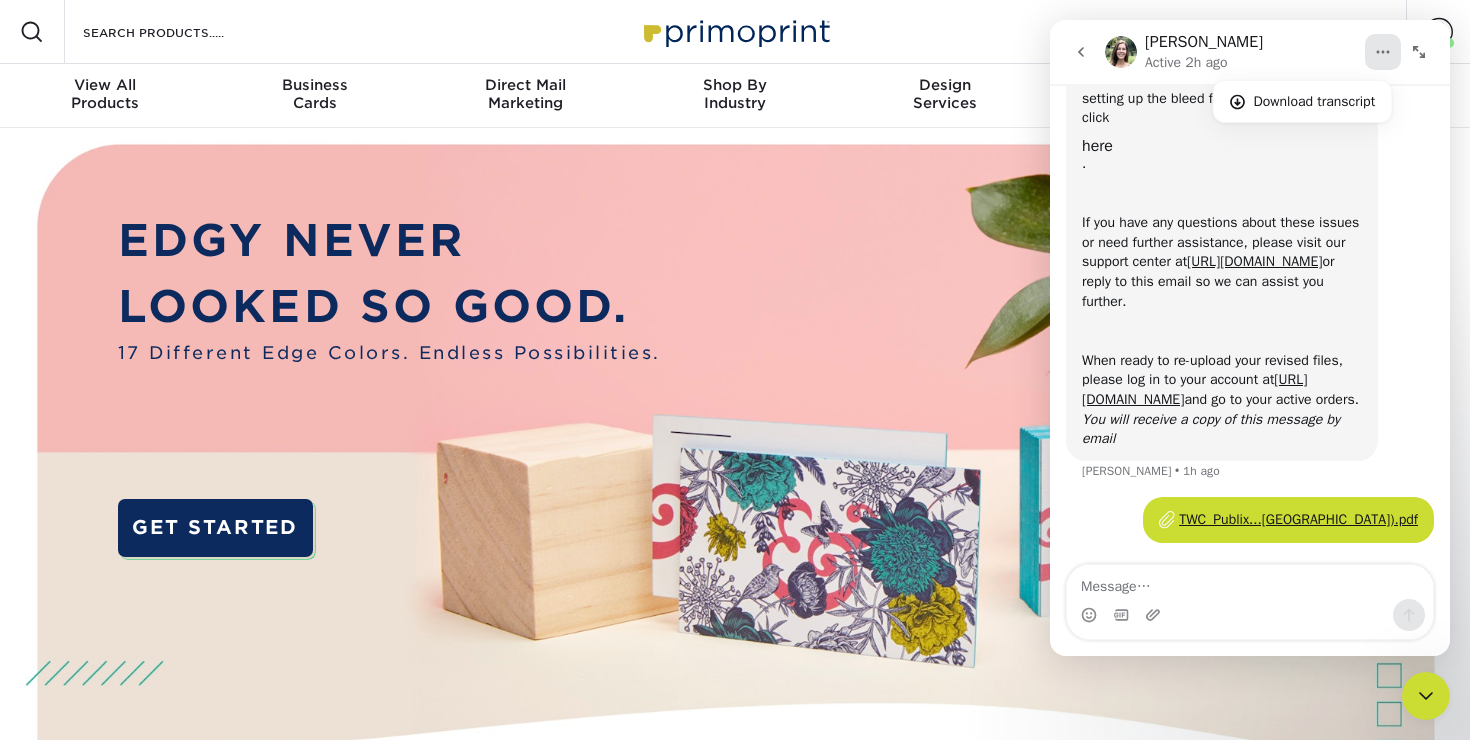 click 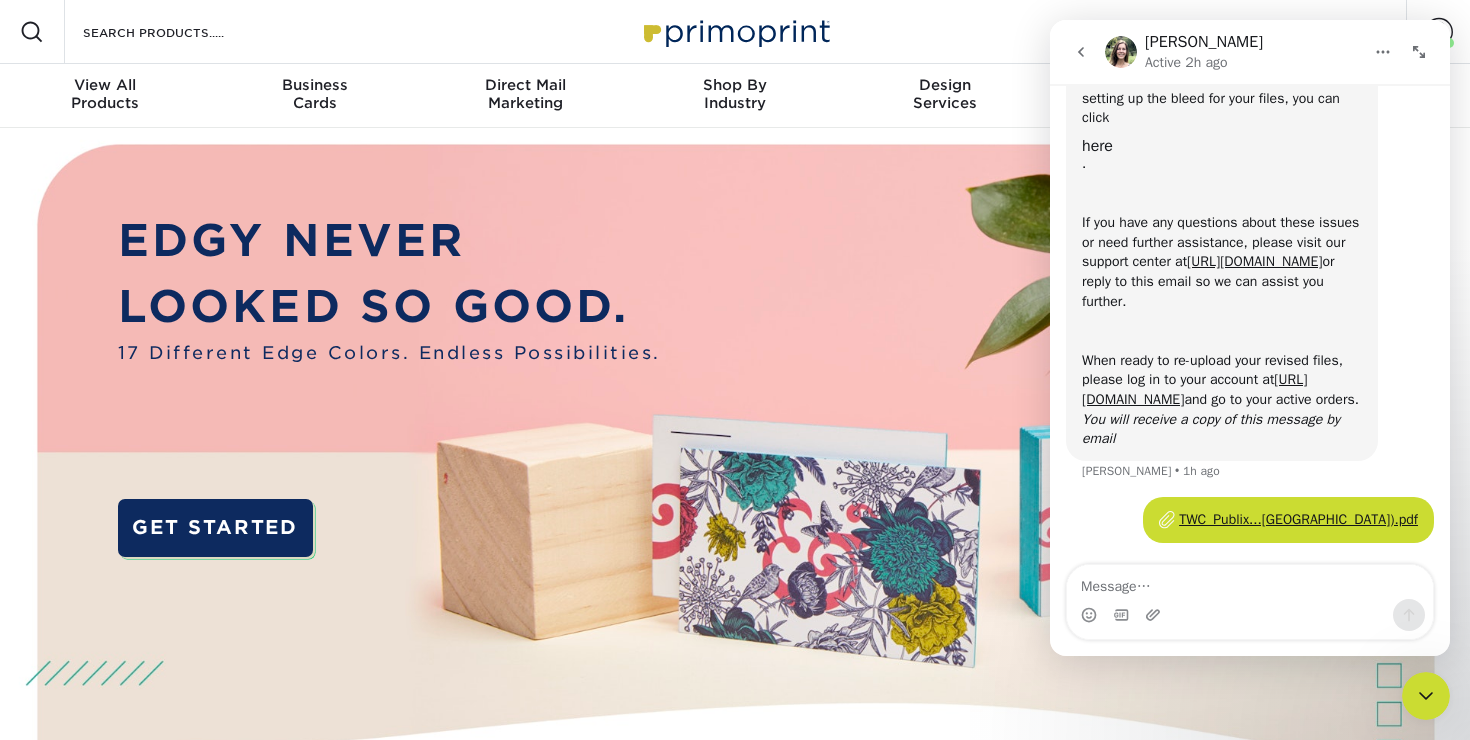 click on "Resources Menu
Search Products
Account
Welcome,   Margaret
Account Dashboard
Active Orders
Order History
Logout
MY CART" at bounding box center (735, 32) 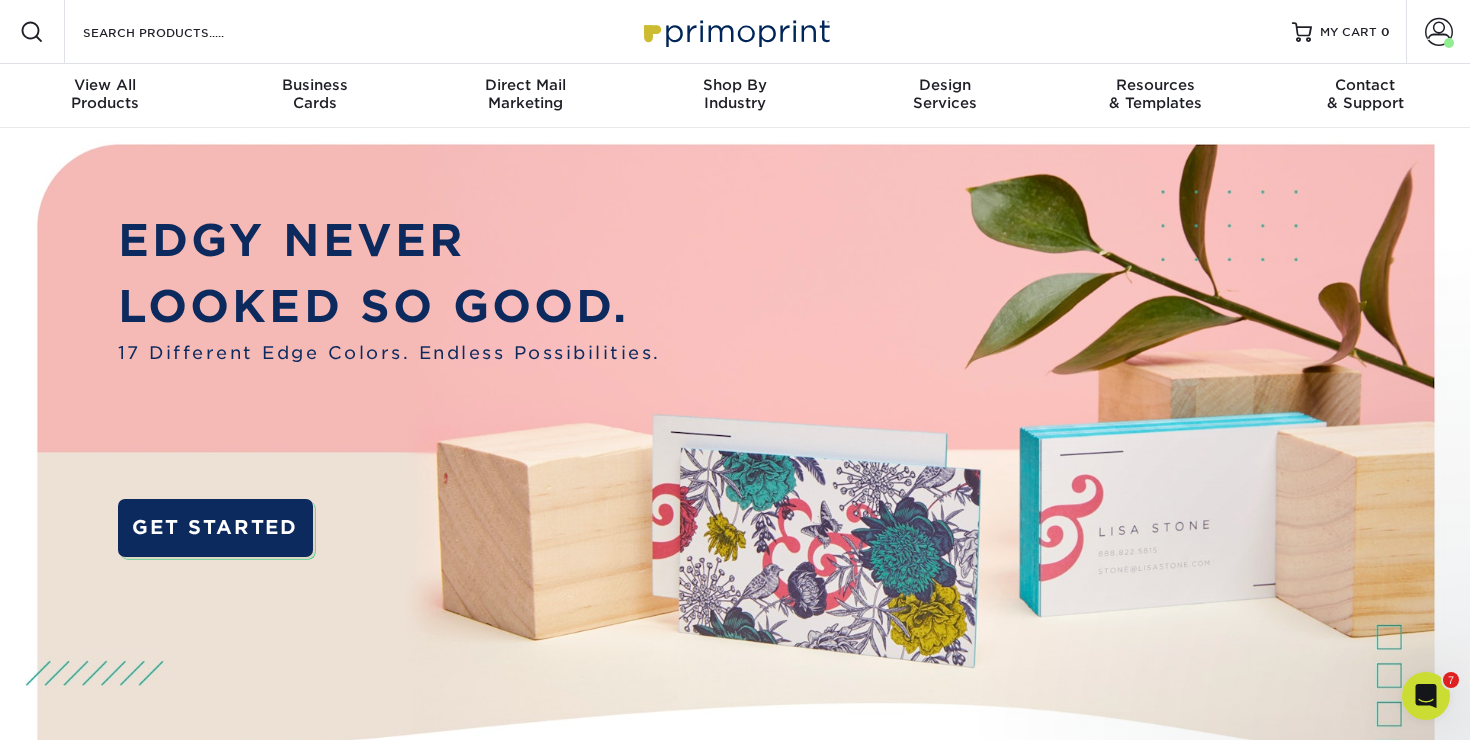 scroll, scrollTop: 0, scrollLeft: 0, axis: both 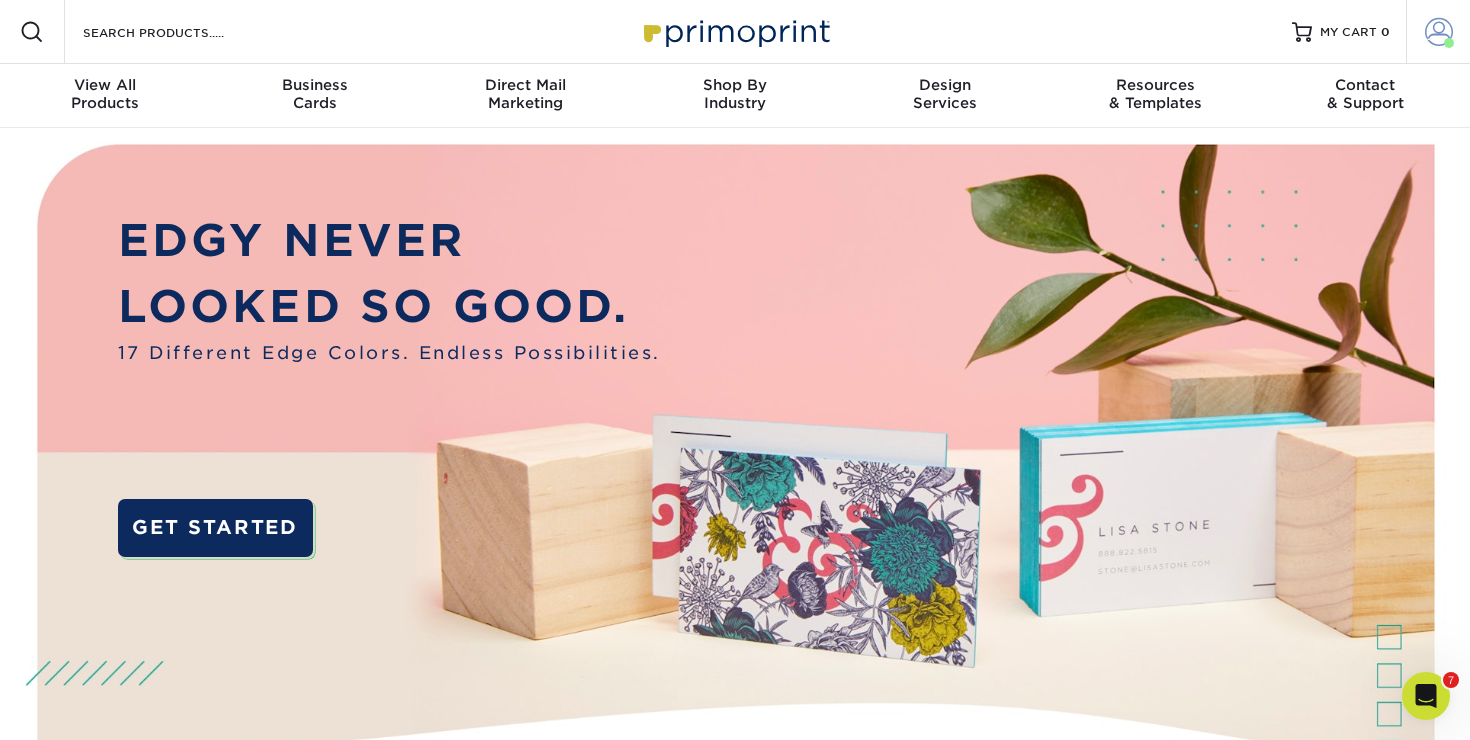 click at bounding box center (1439, 32) 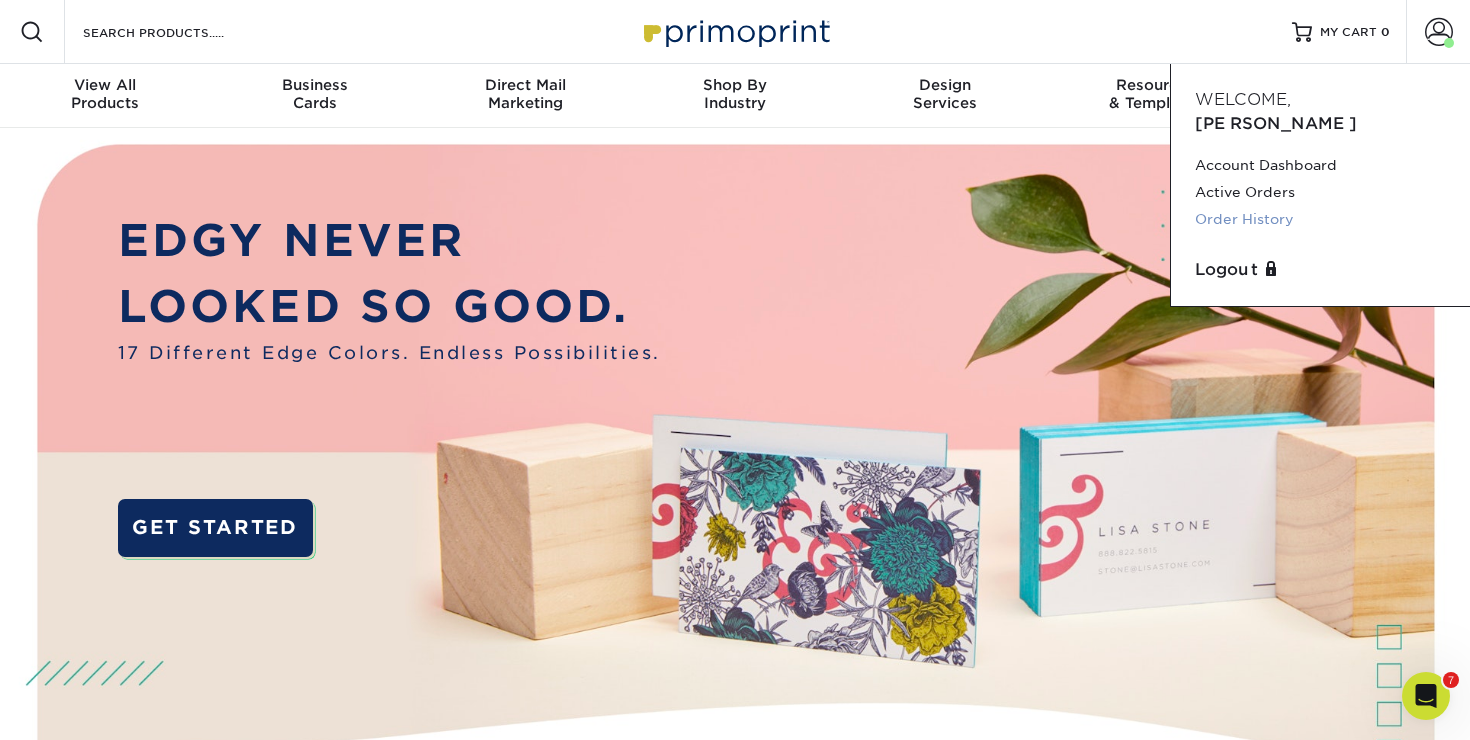 click on "Order History" at bounding box center [1320, 219] 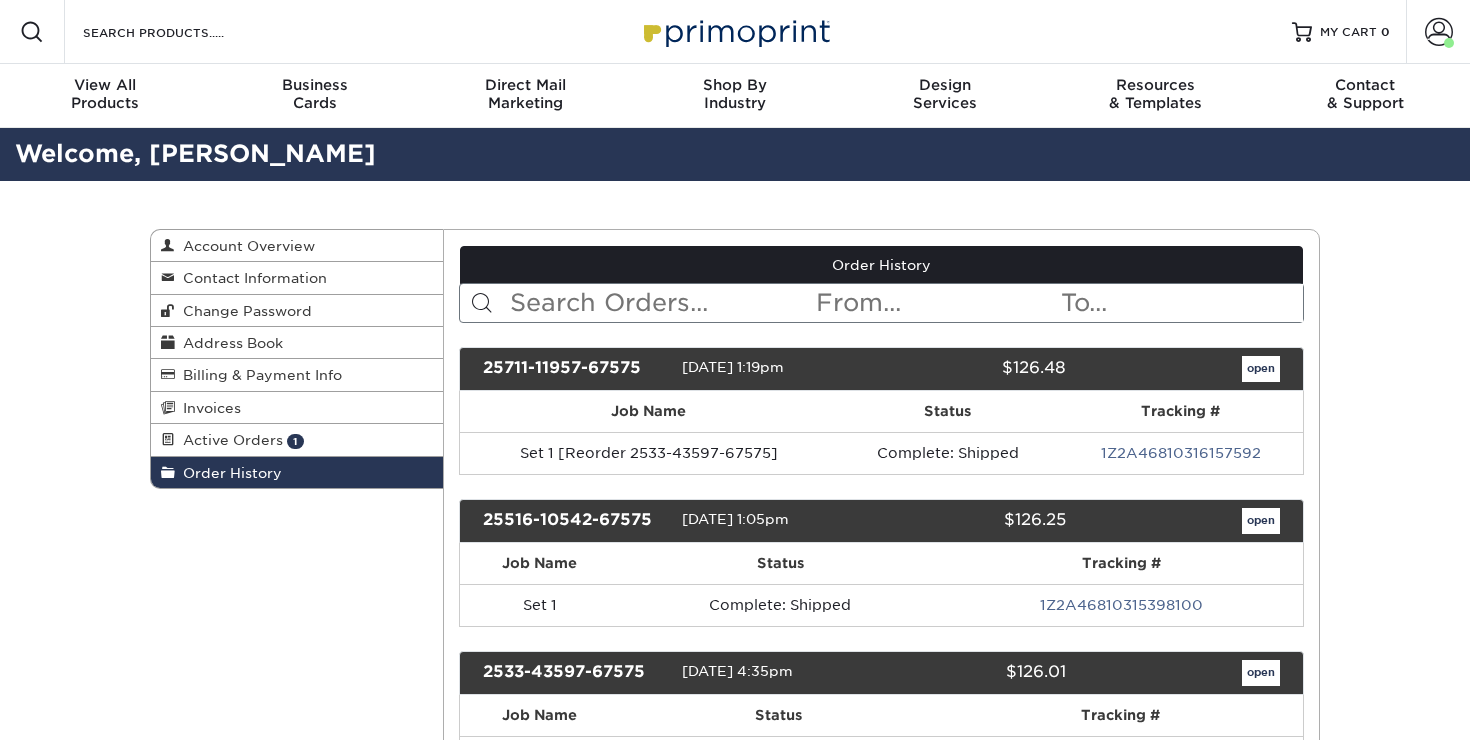 scroll, scrollTop: 0, scrollLeft: 0, axis: both 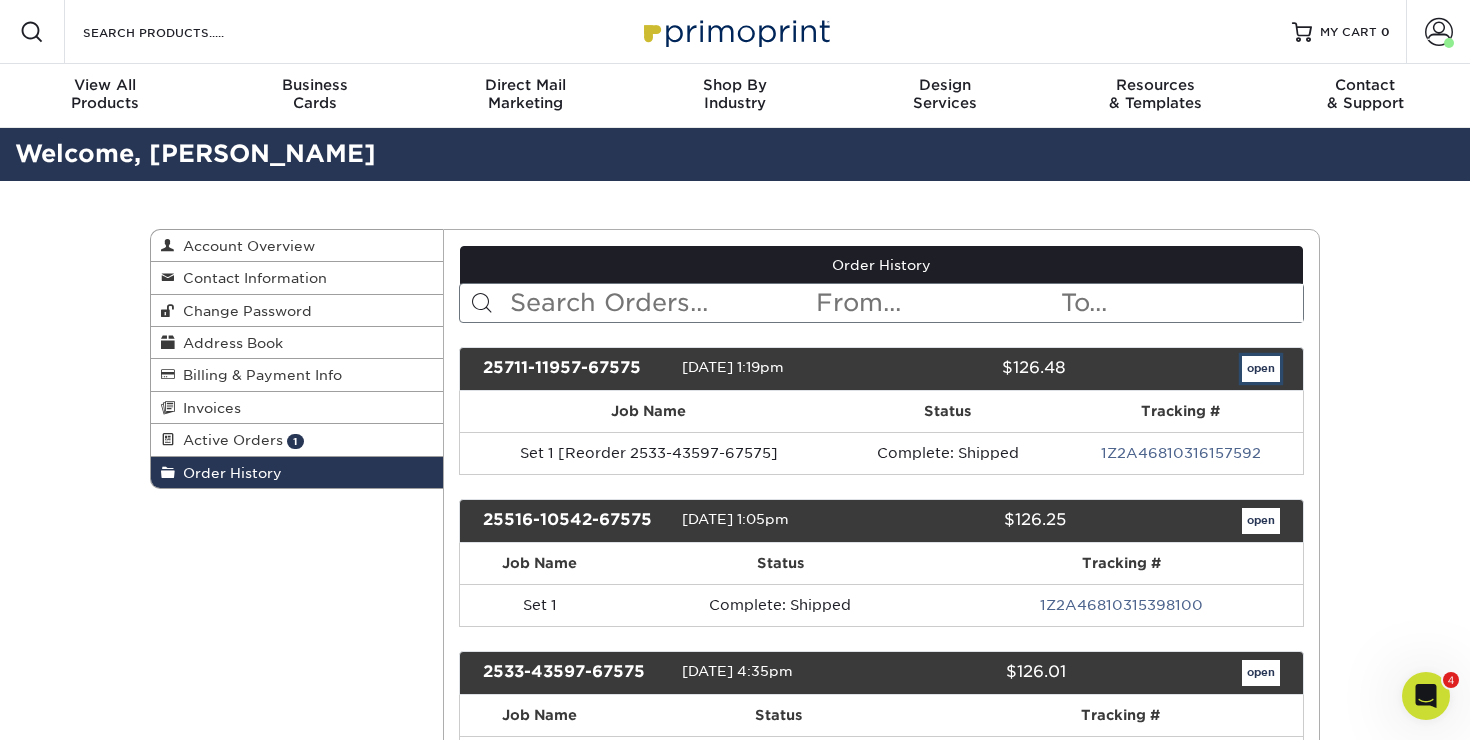 click on "open" at bounding box center (1261, 369) 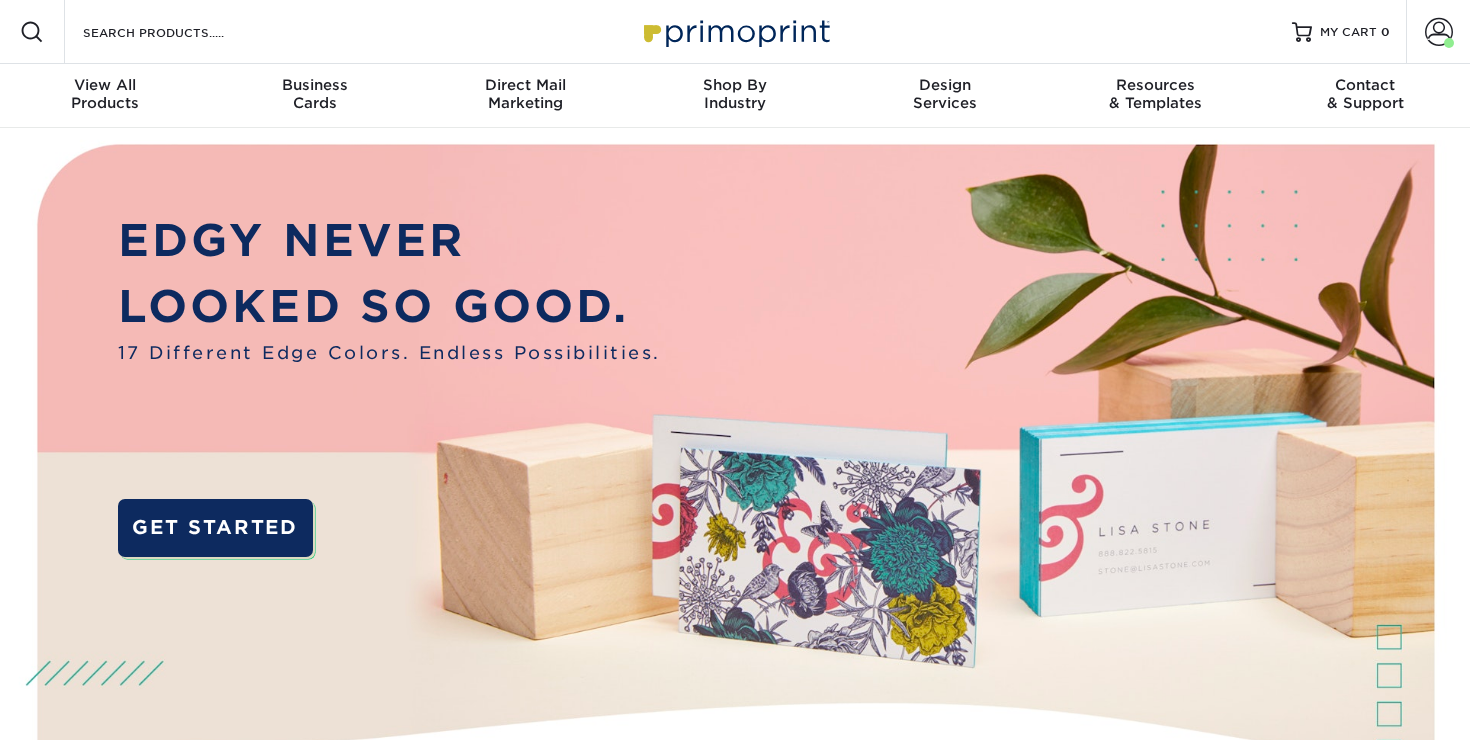 scroll, scrollTop: 0, scrollLeft: 0, axis: both 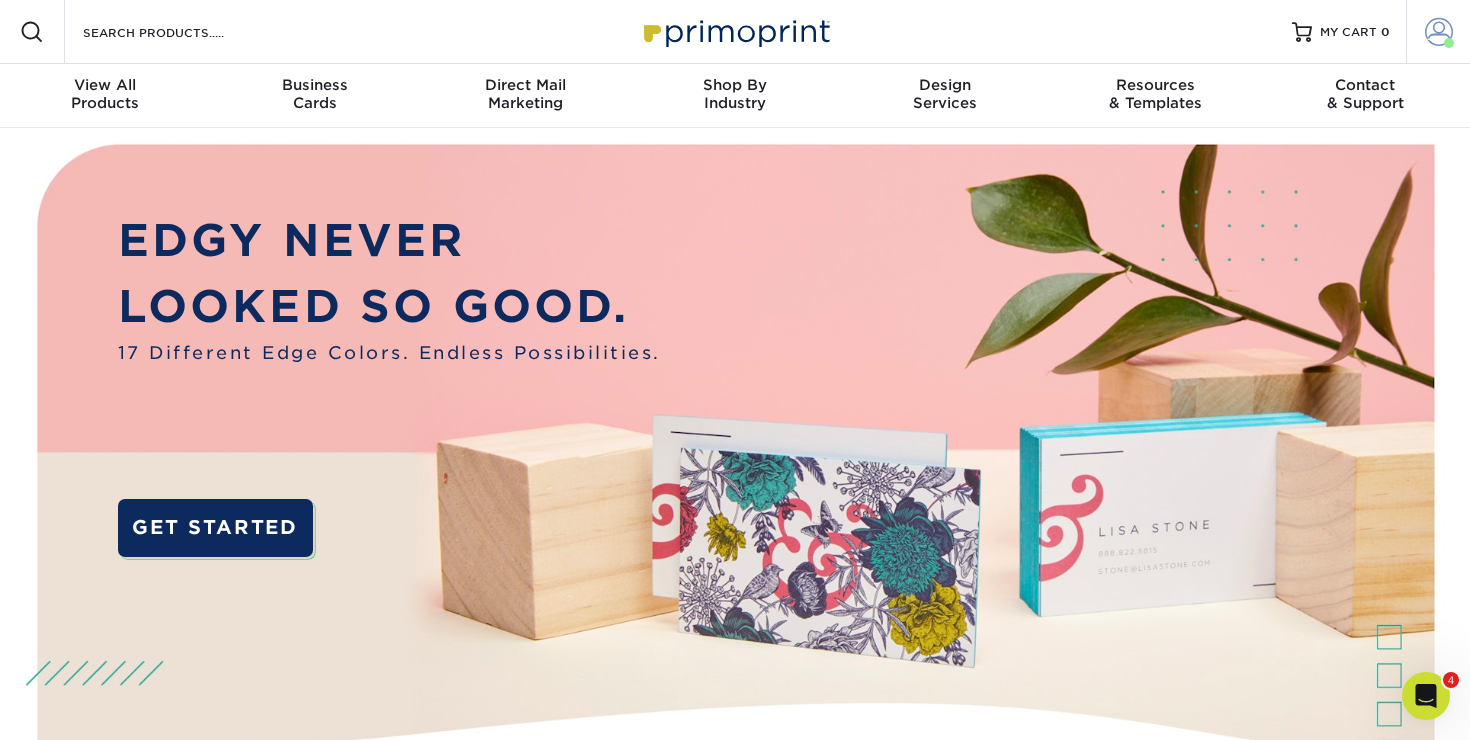 click at bounding box center (1439, 32) 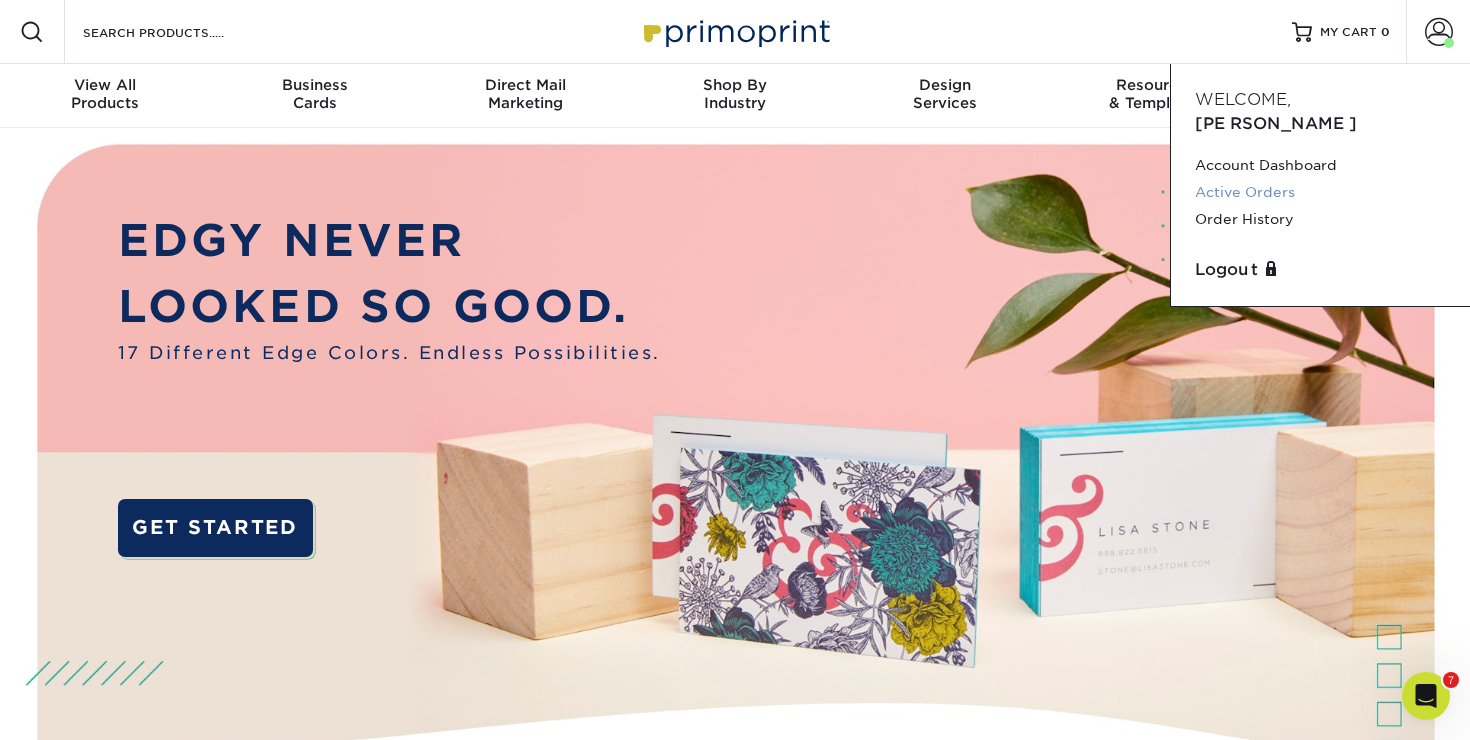 click on "Active Orders" at bounding box center [1320, 192] 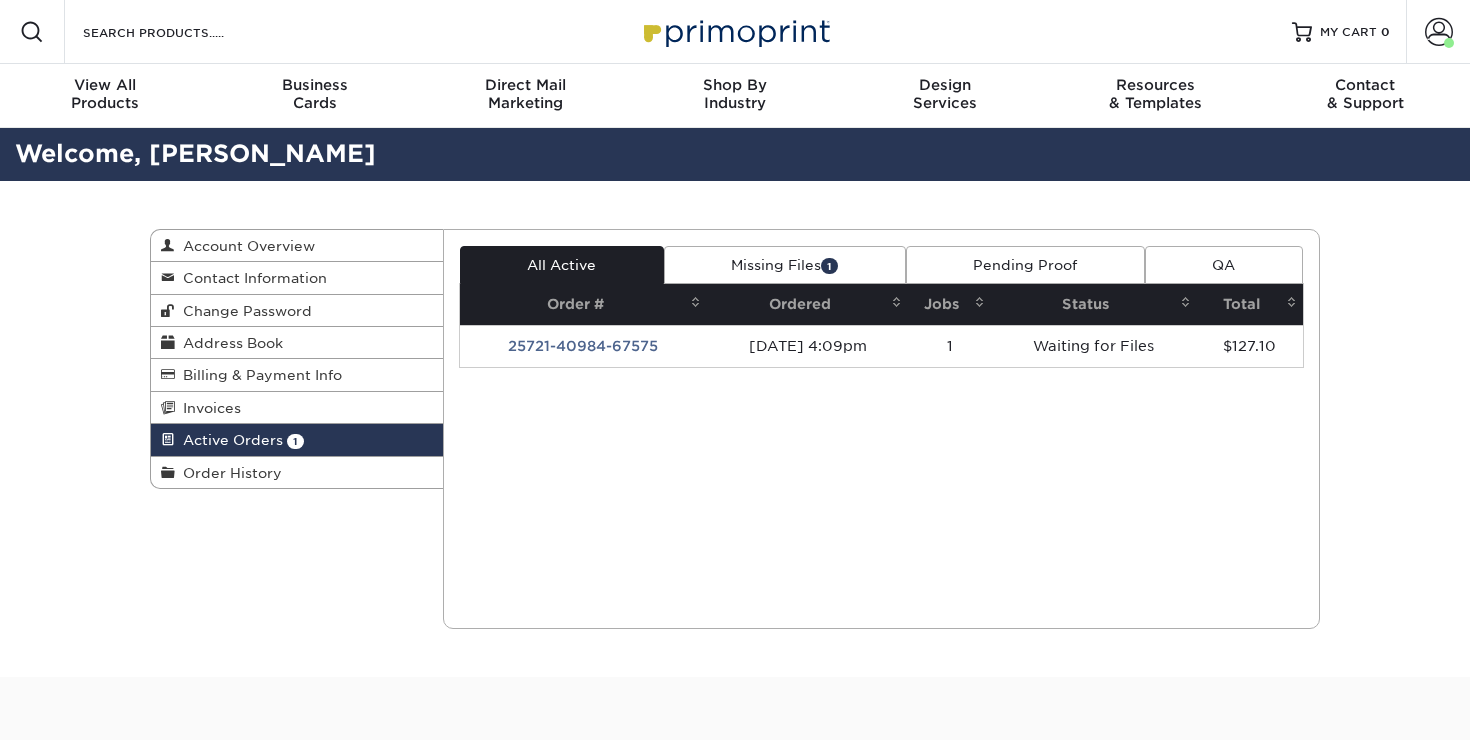 scroll, scrollTop: 0, scrollLeft: 0, axis: both 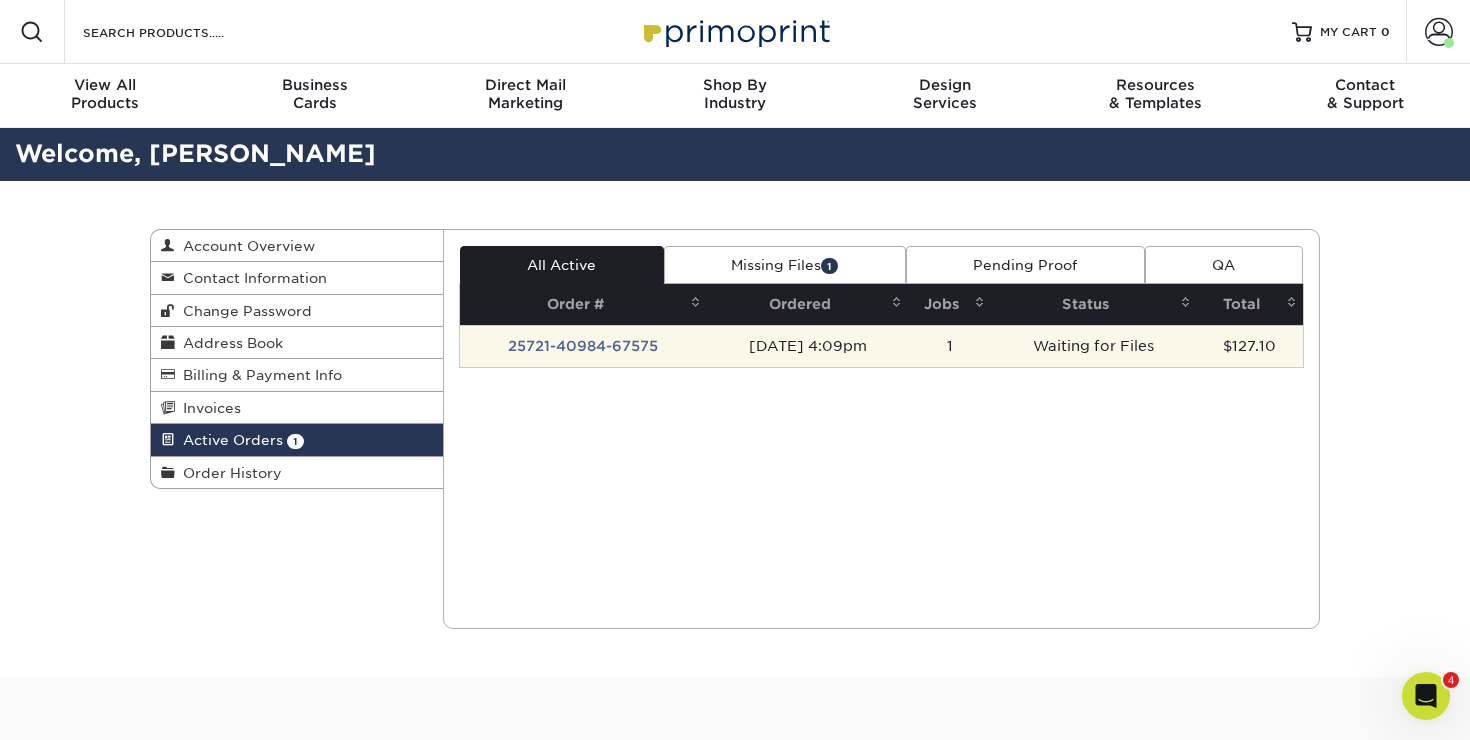 click on "Waiting for Files" at bounding box center [1093, 346] 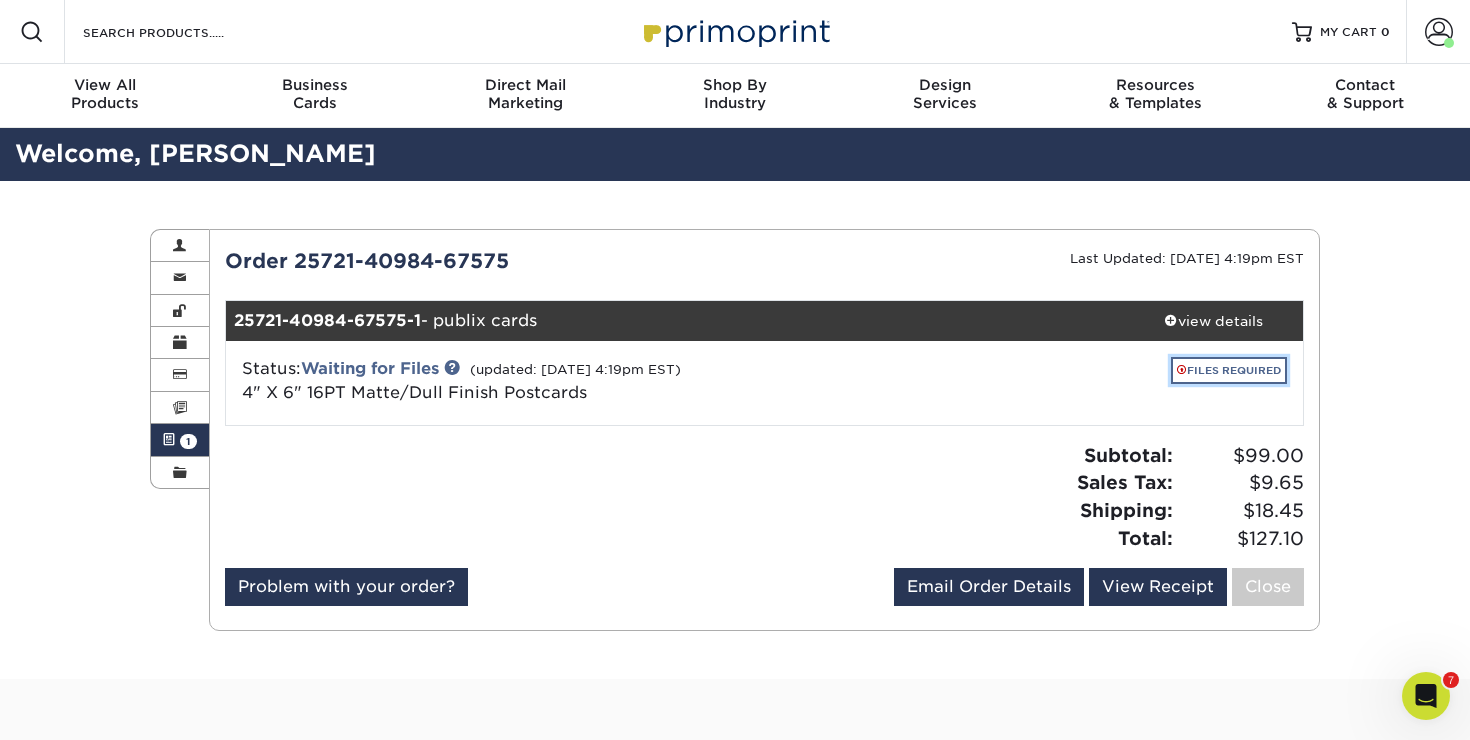 click on "FILES REQUIRED" at bounding box center [1229, 370] 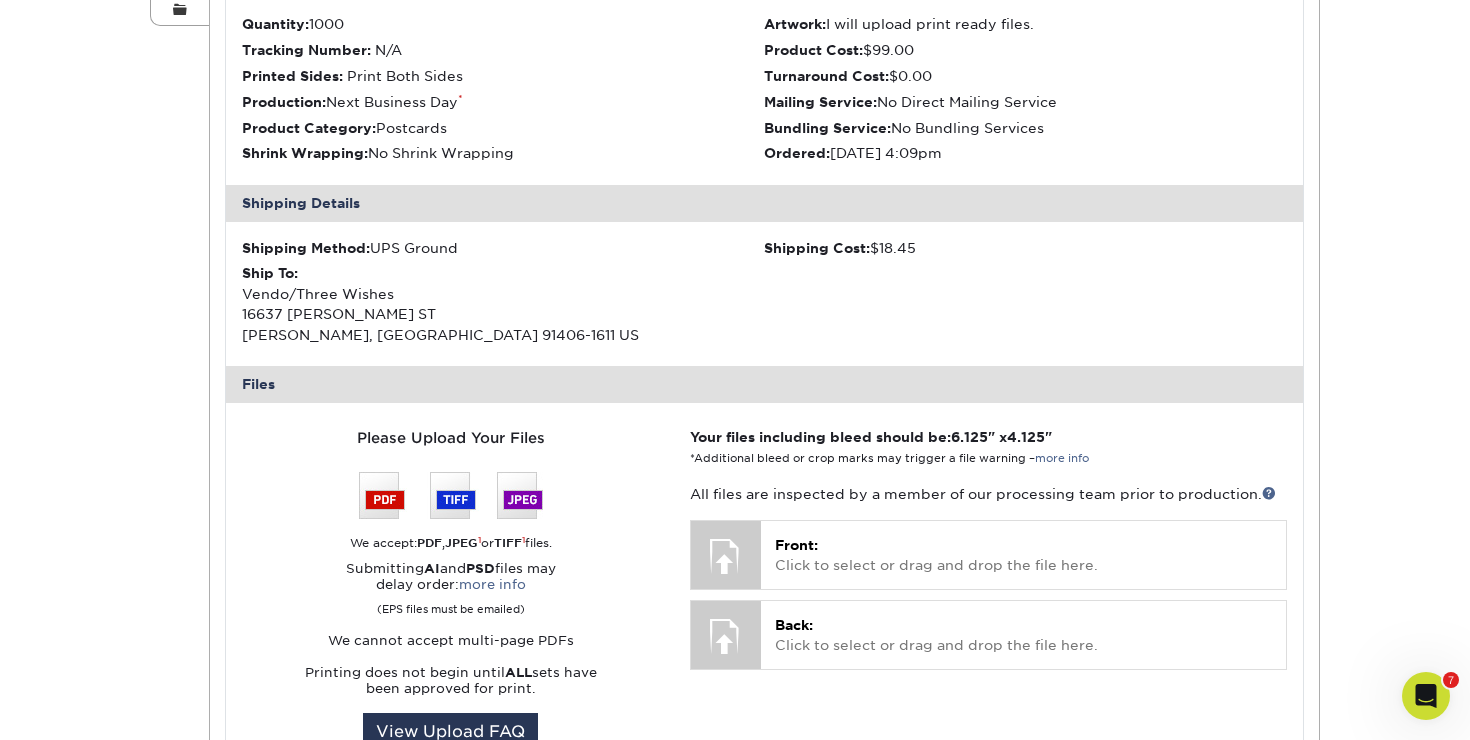 scroll, scrollTop: 642, scrollLeft: 0, axis: vertical 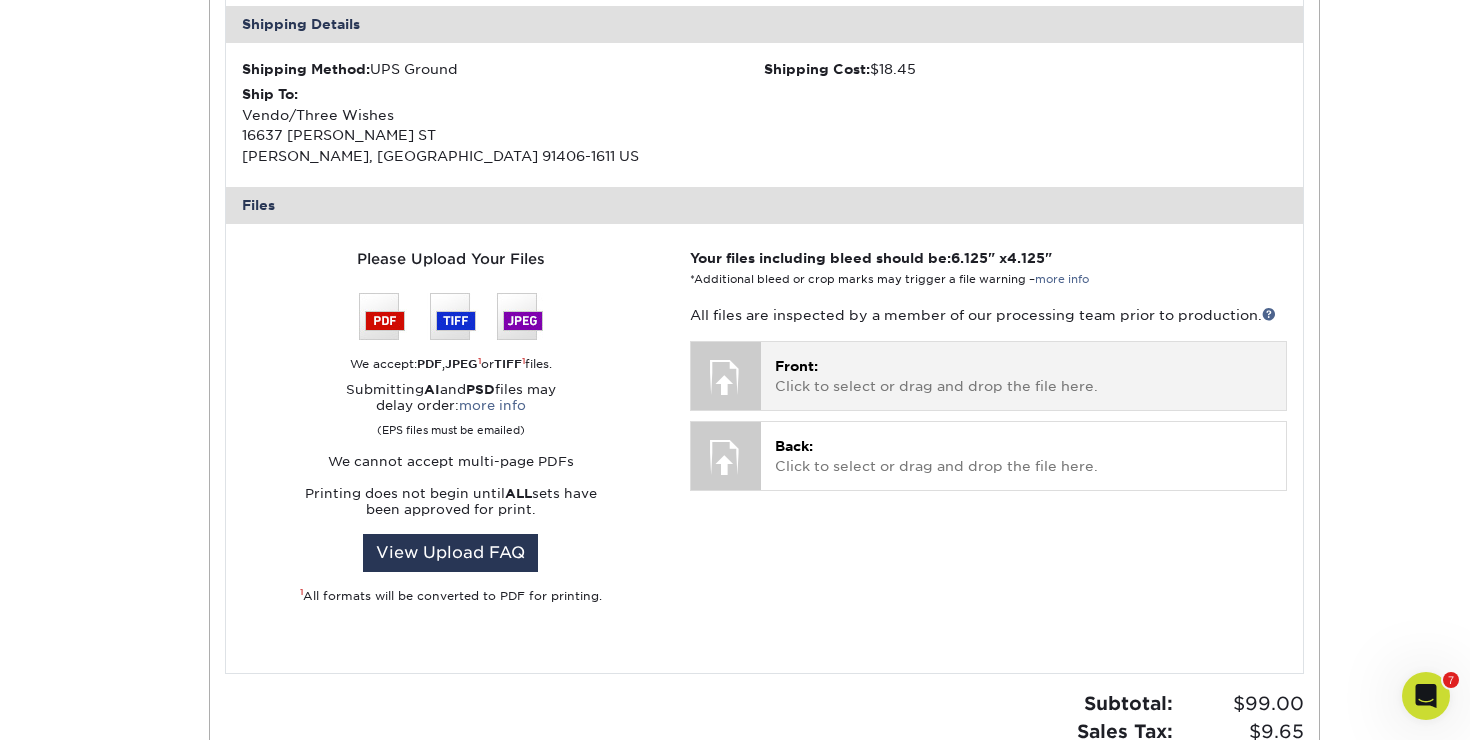 click on "Front: Click to select or drag and drop the file here." at bounding box center (1023, 376) 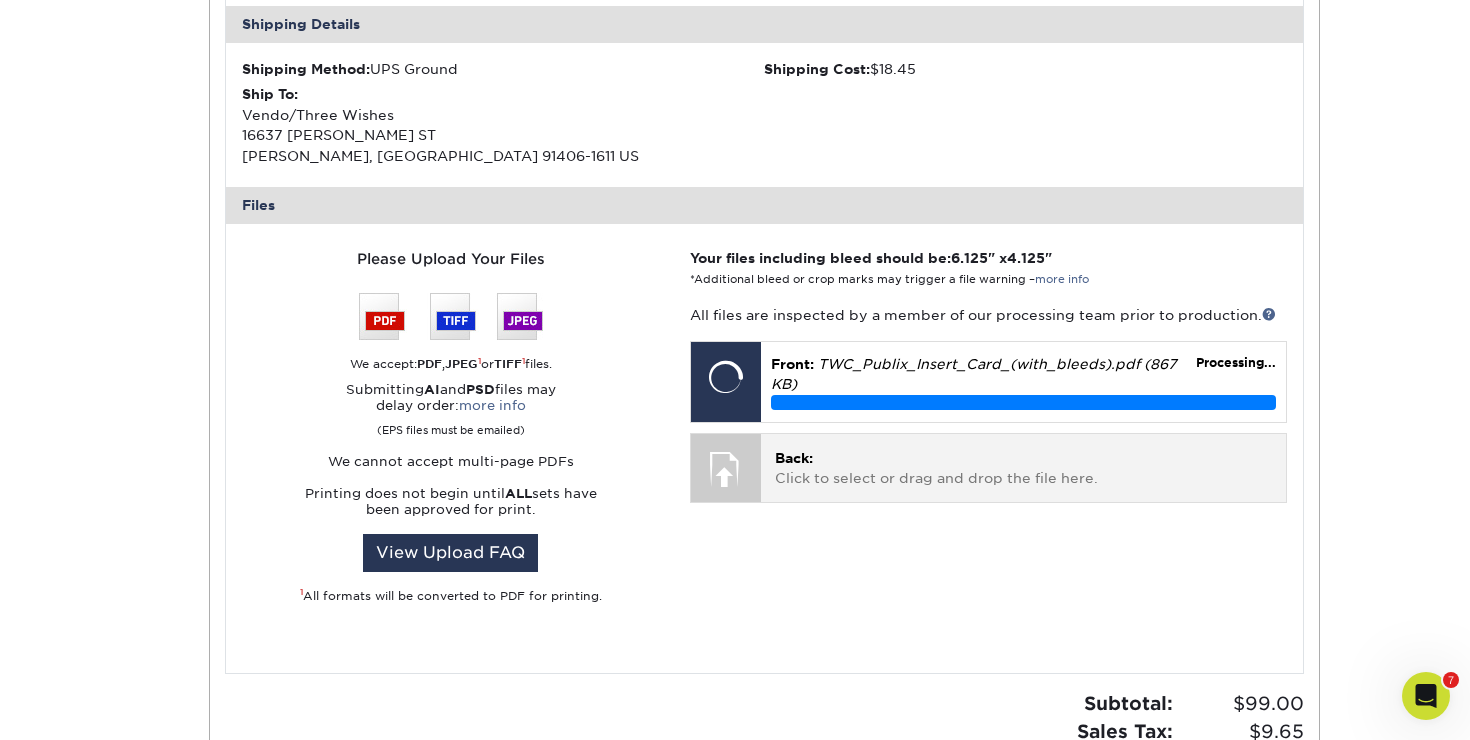 click on "Back: Click to select or drag and drop the file here." at bounding box center (1023, 468) 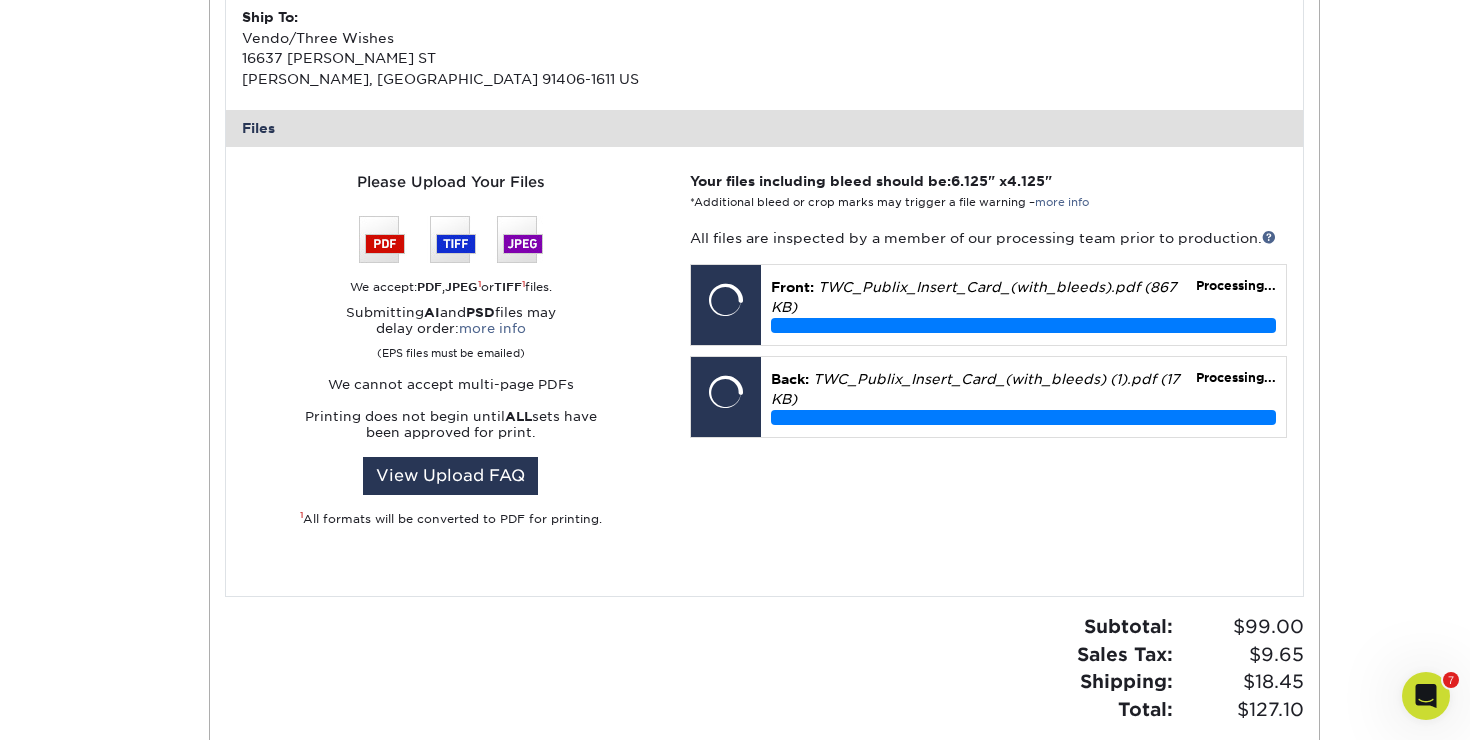 scroll, scrollTop: 721, scrollLeft: 0, axis: vertical 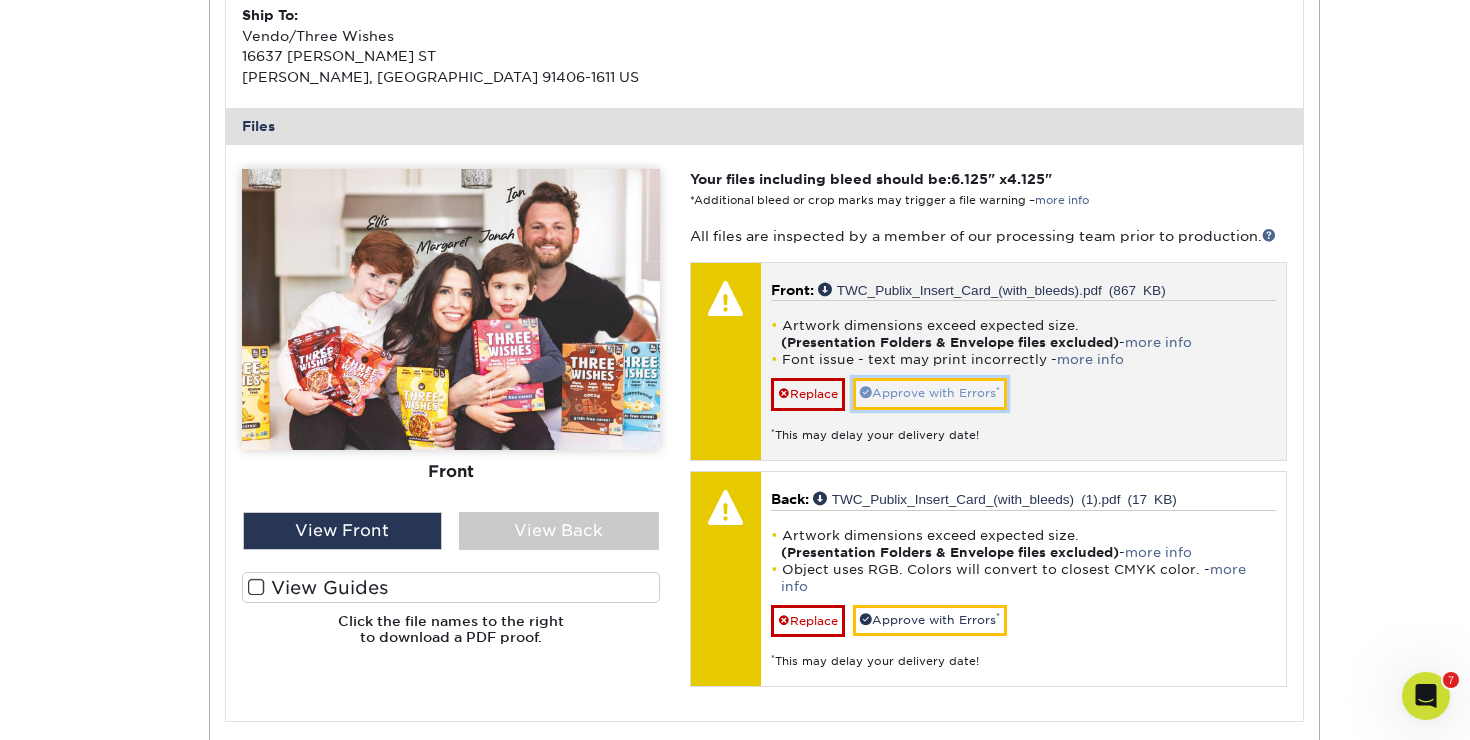 click on "Approve with Errors *" at bounding box center (930, 393) 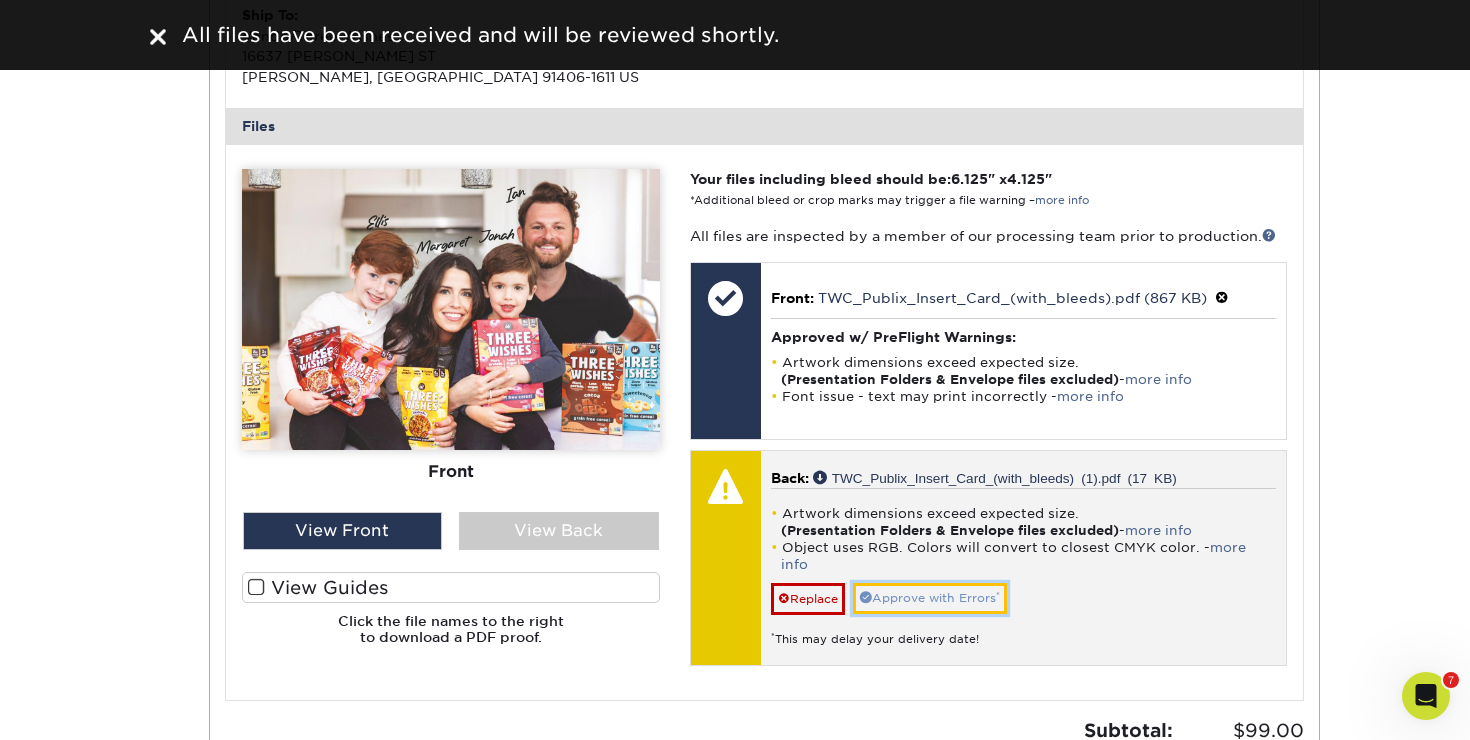 click on "Approve with Errors *" at bounding box center (930, 598) 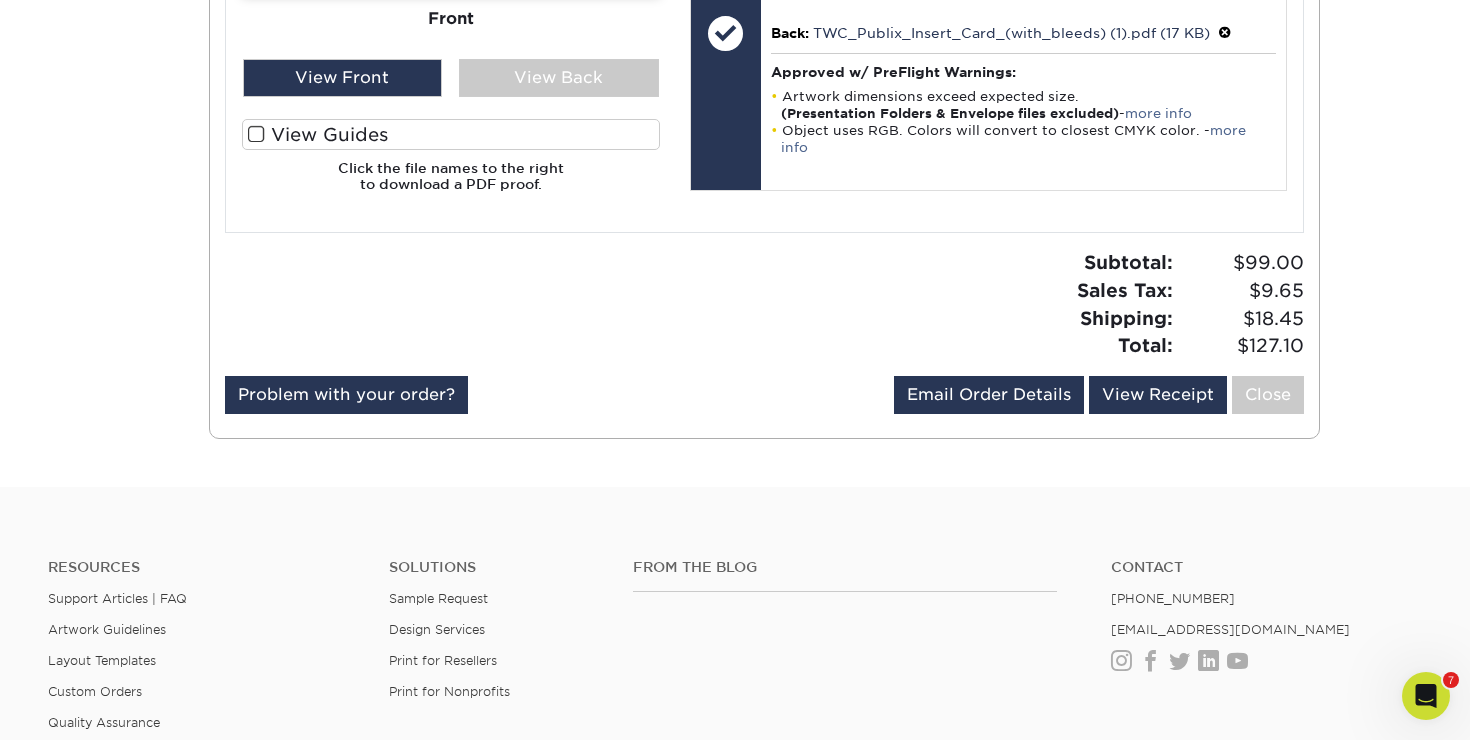 scroll, scrollTop: 923, scrollLeft: 0, axis: vertical 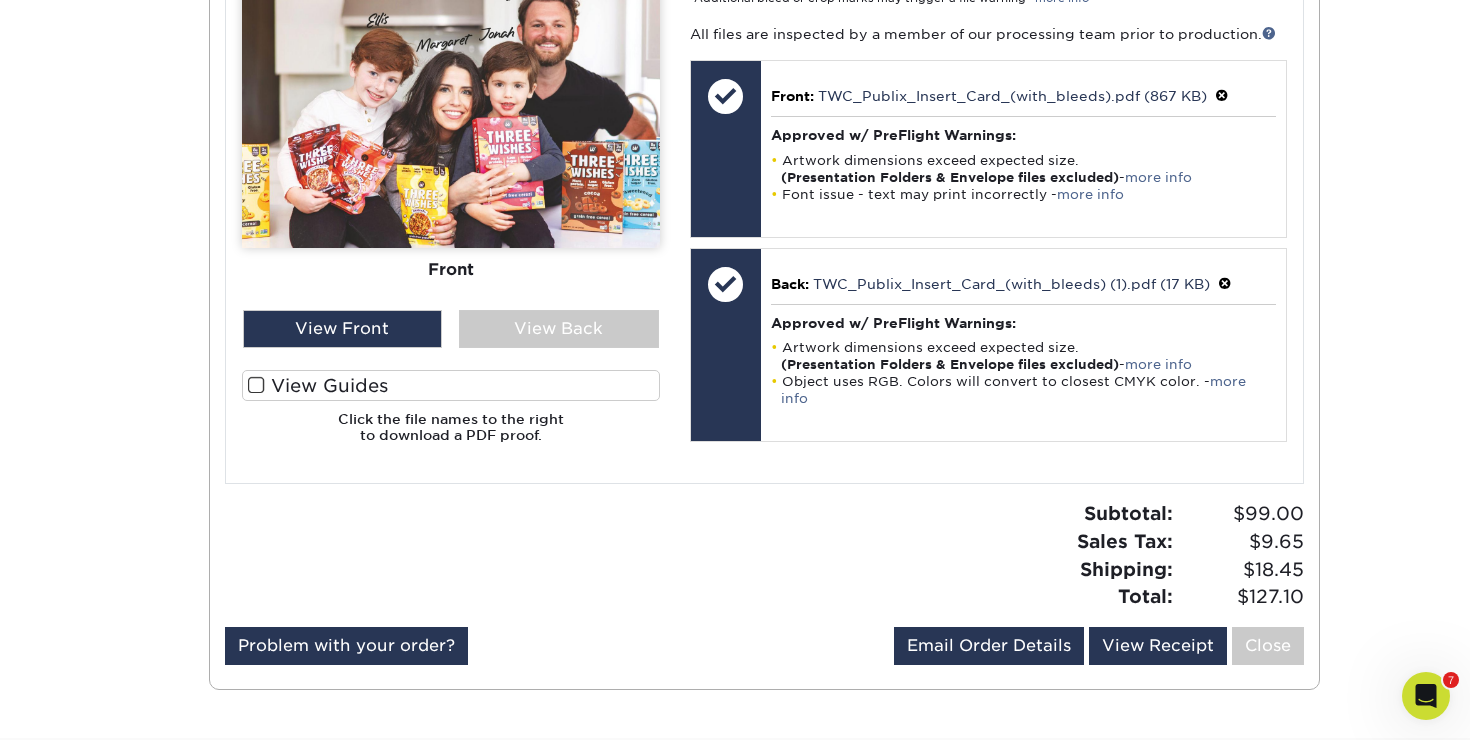click on "View Guides" at bounding box center [451, 385] 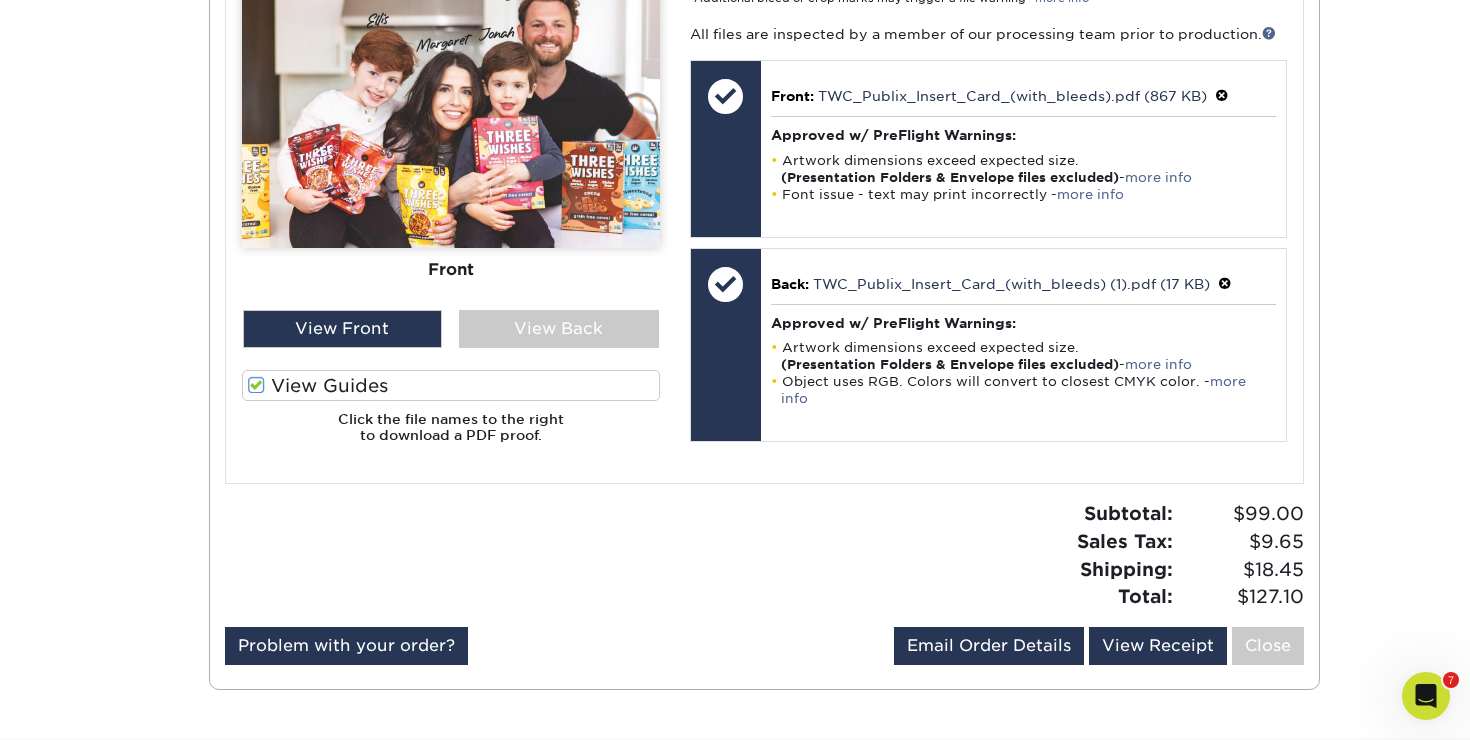 scroll, scrollTop: 1231, scrollLeft: 0, axis: vertical 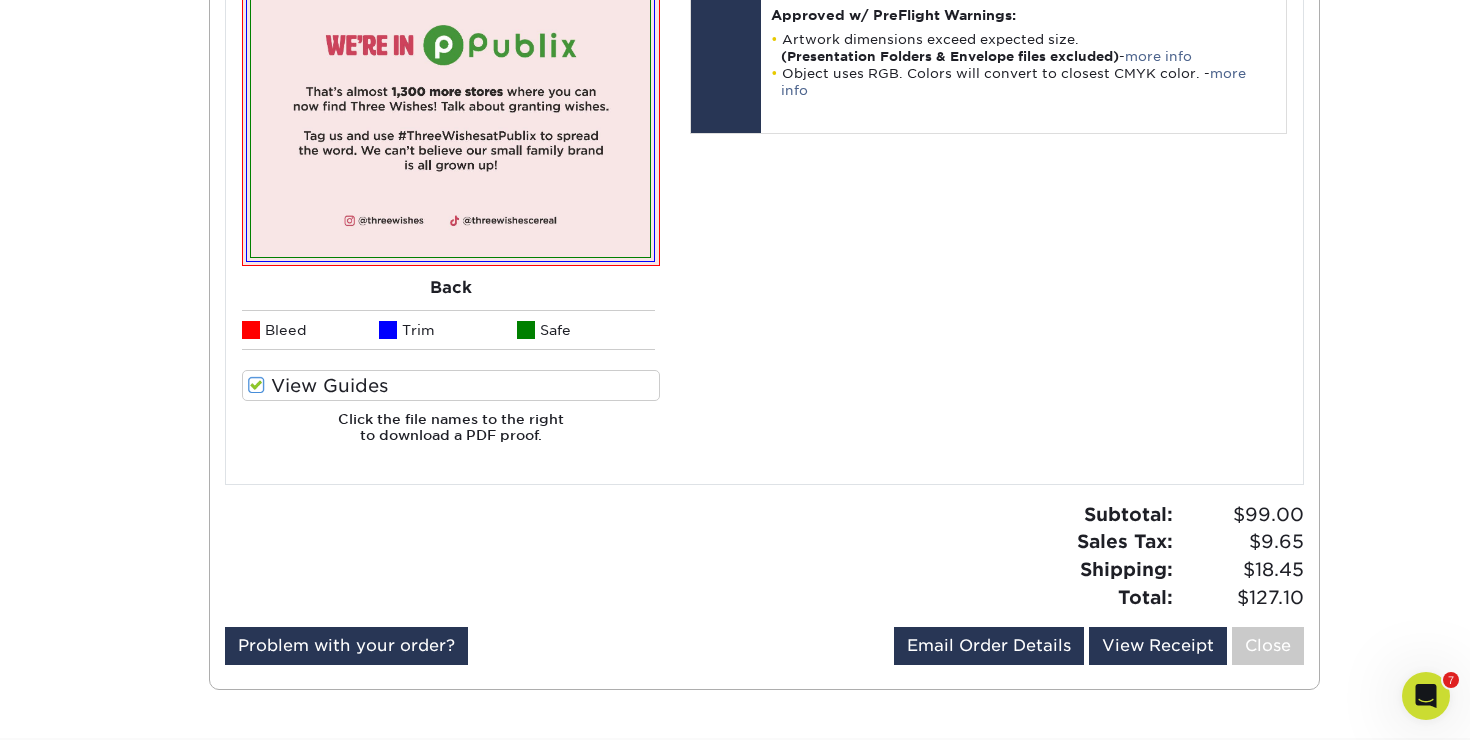 click at bounding box center (256, 385) 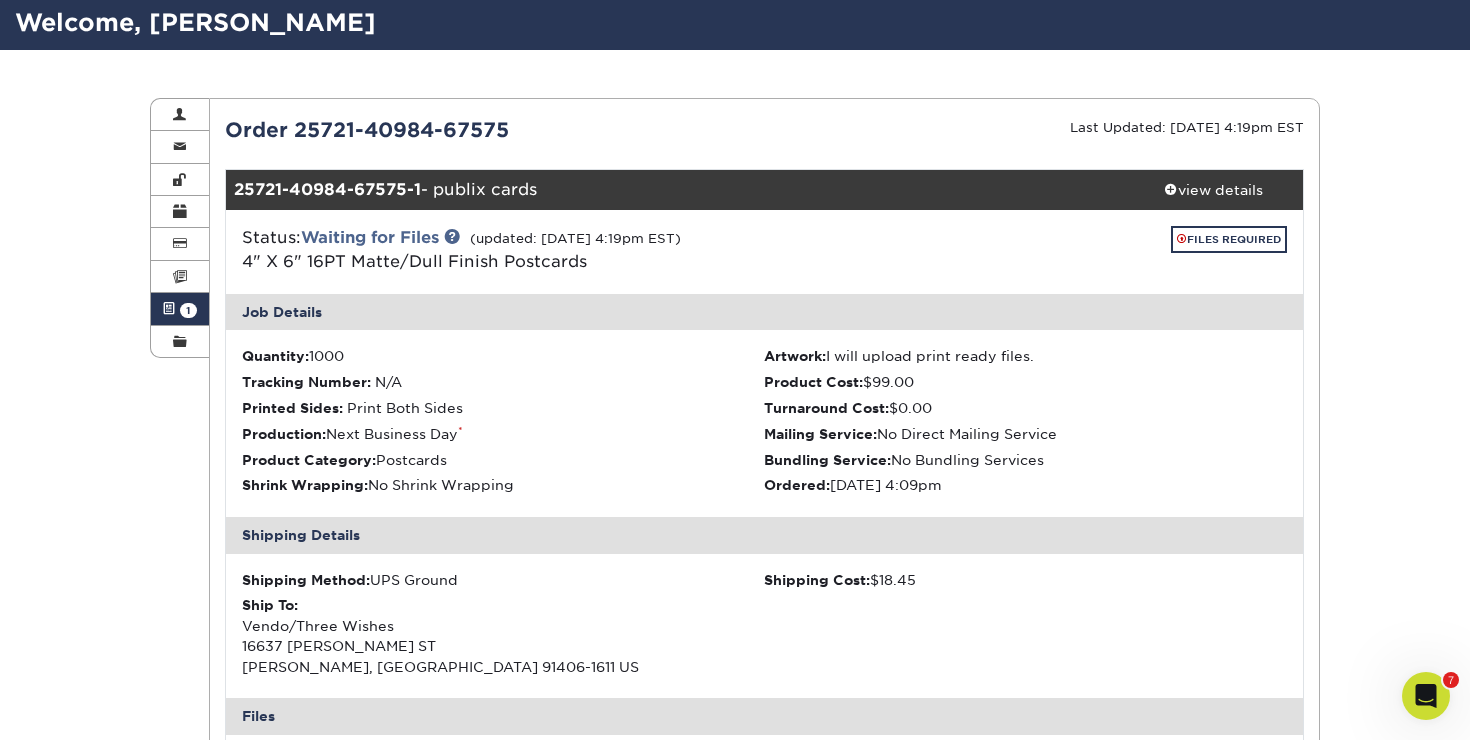 scroll, scrollTop: 0, scrollLeft: 0, axis: both 